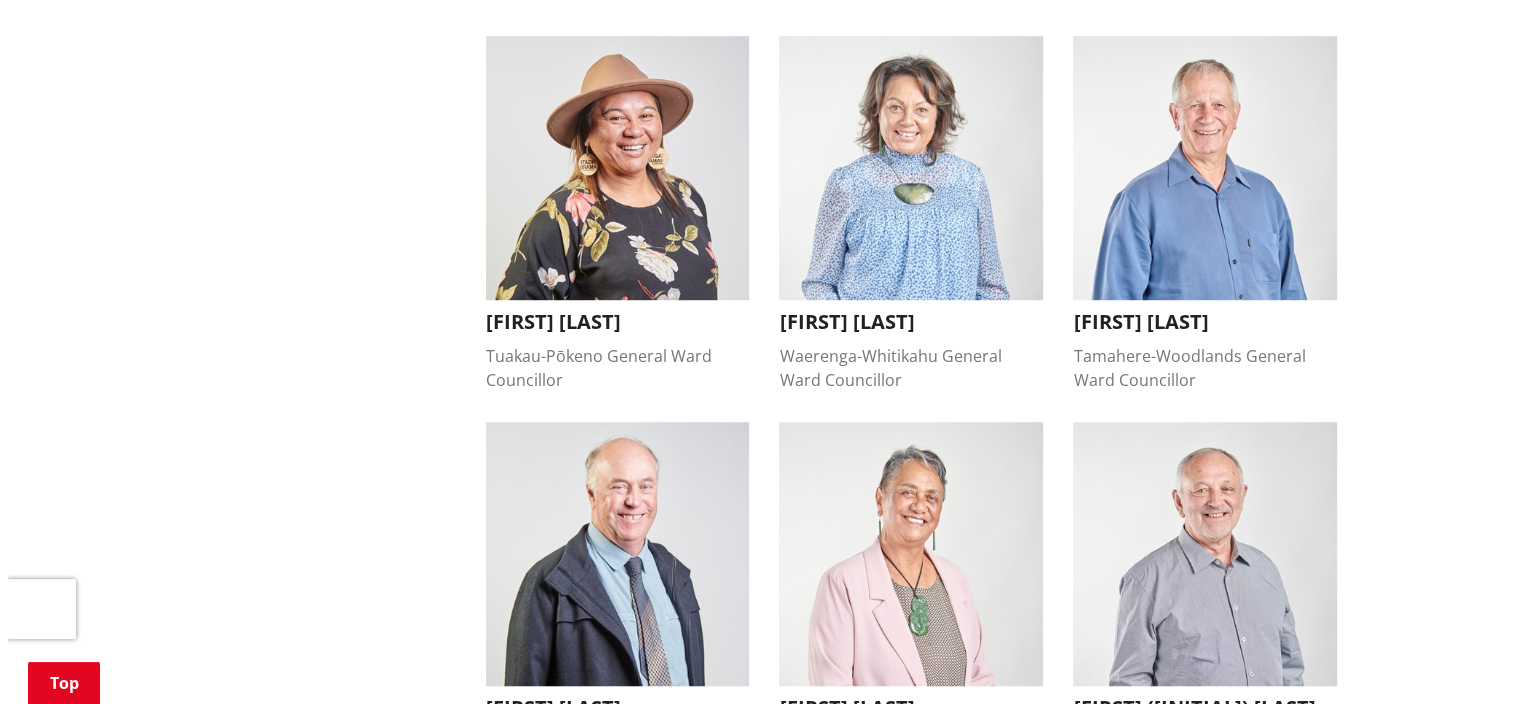 scroll, scrollTop: 1600, scrollLeft: 0, axis: vertical 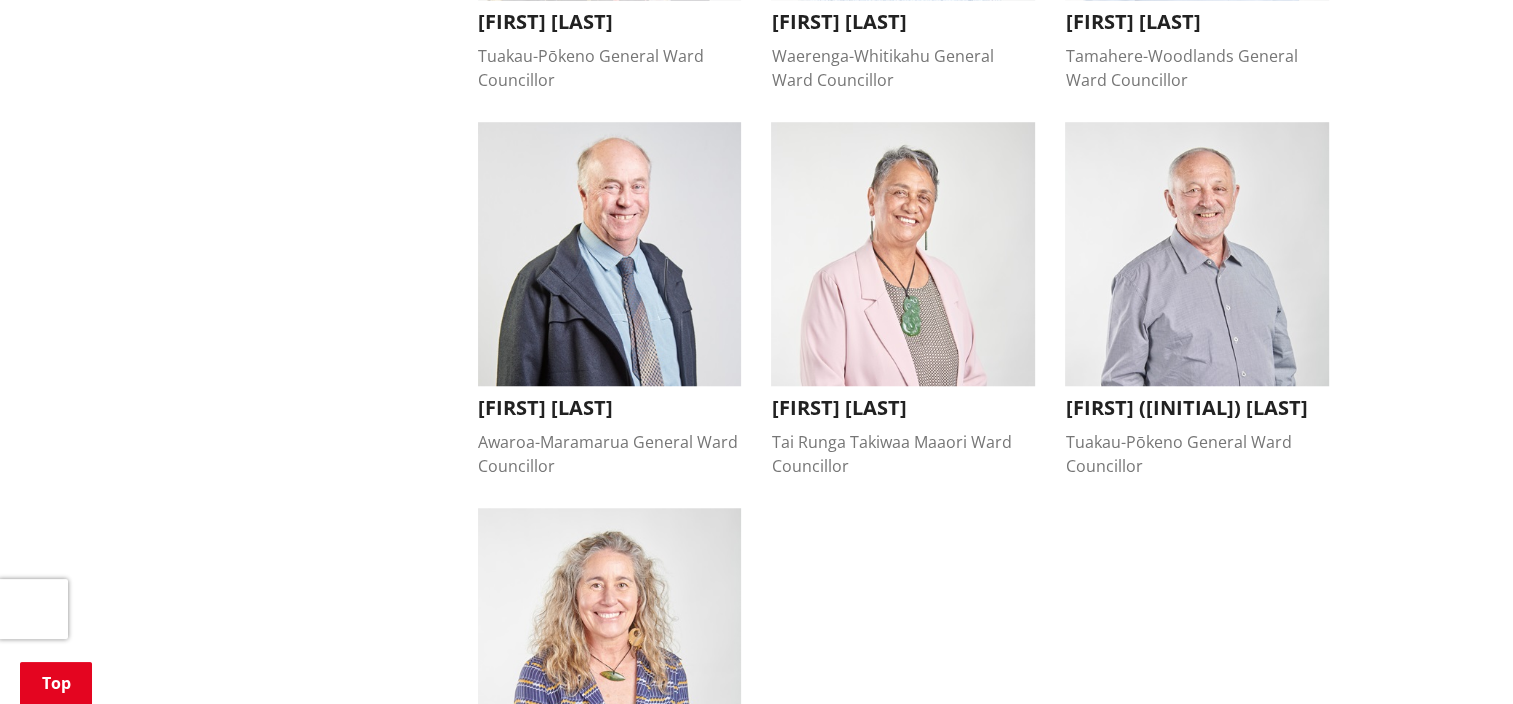 click at bounding box center [1197, 254] 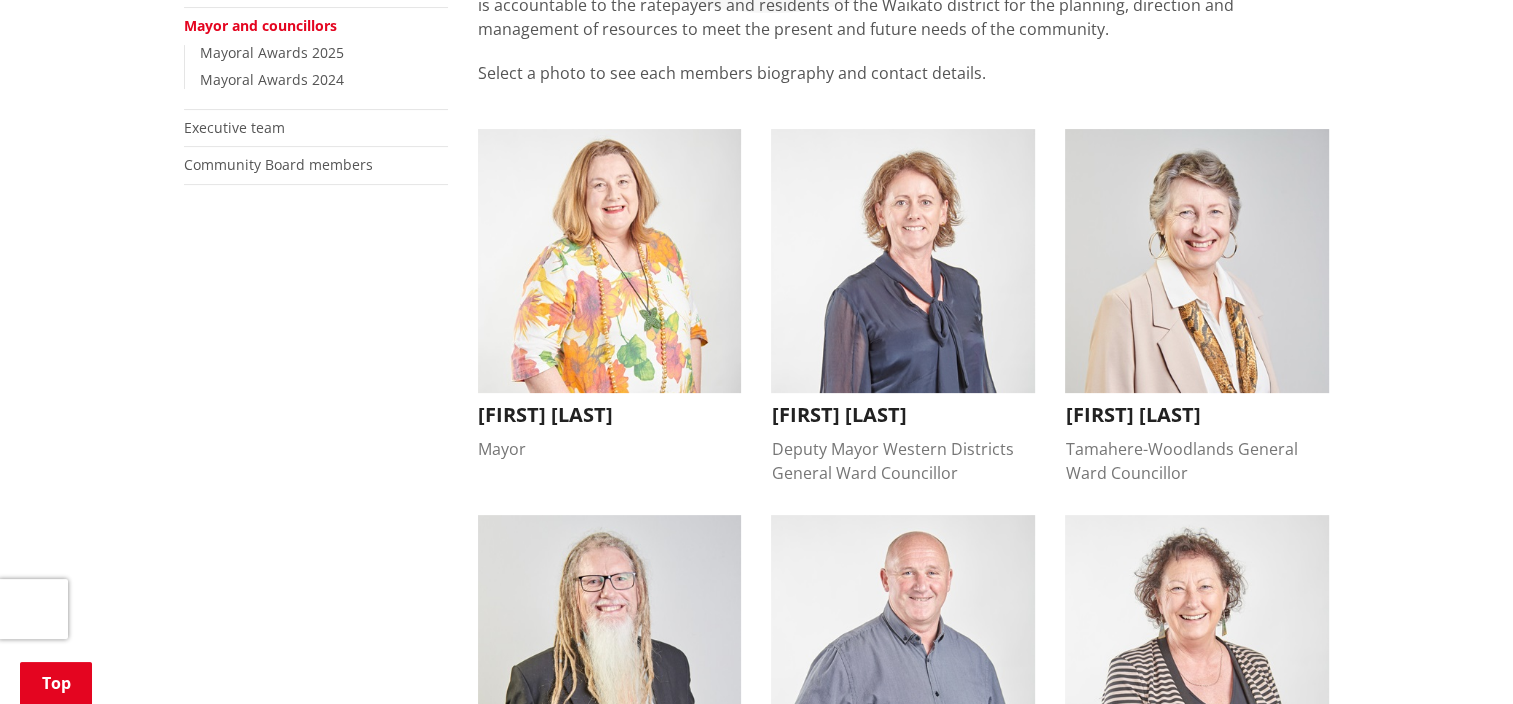 scroll, scrollTop: 200, scrollLeft: 0, axis: vertical 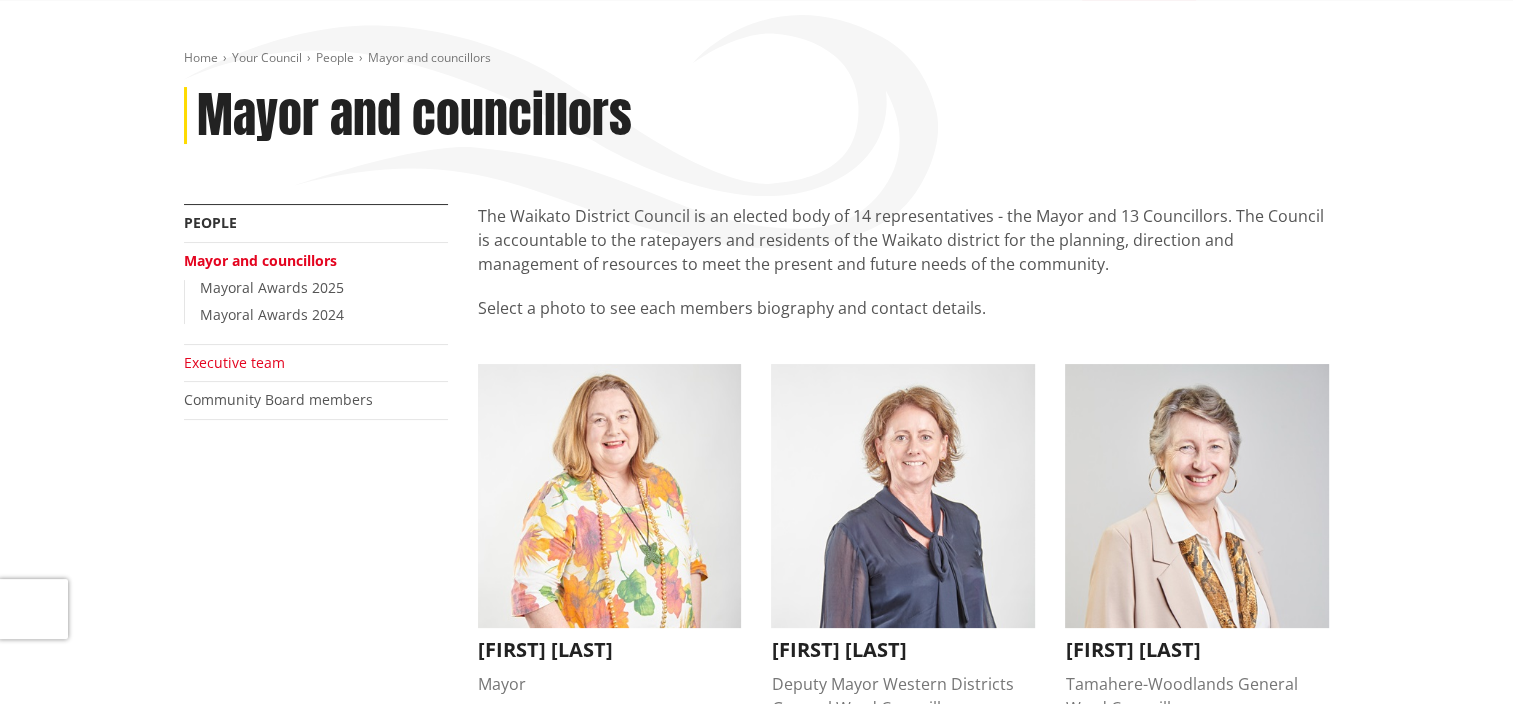 click on "Executive team" at bounding box center [234, 362] 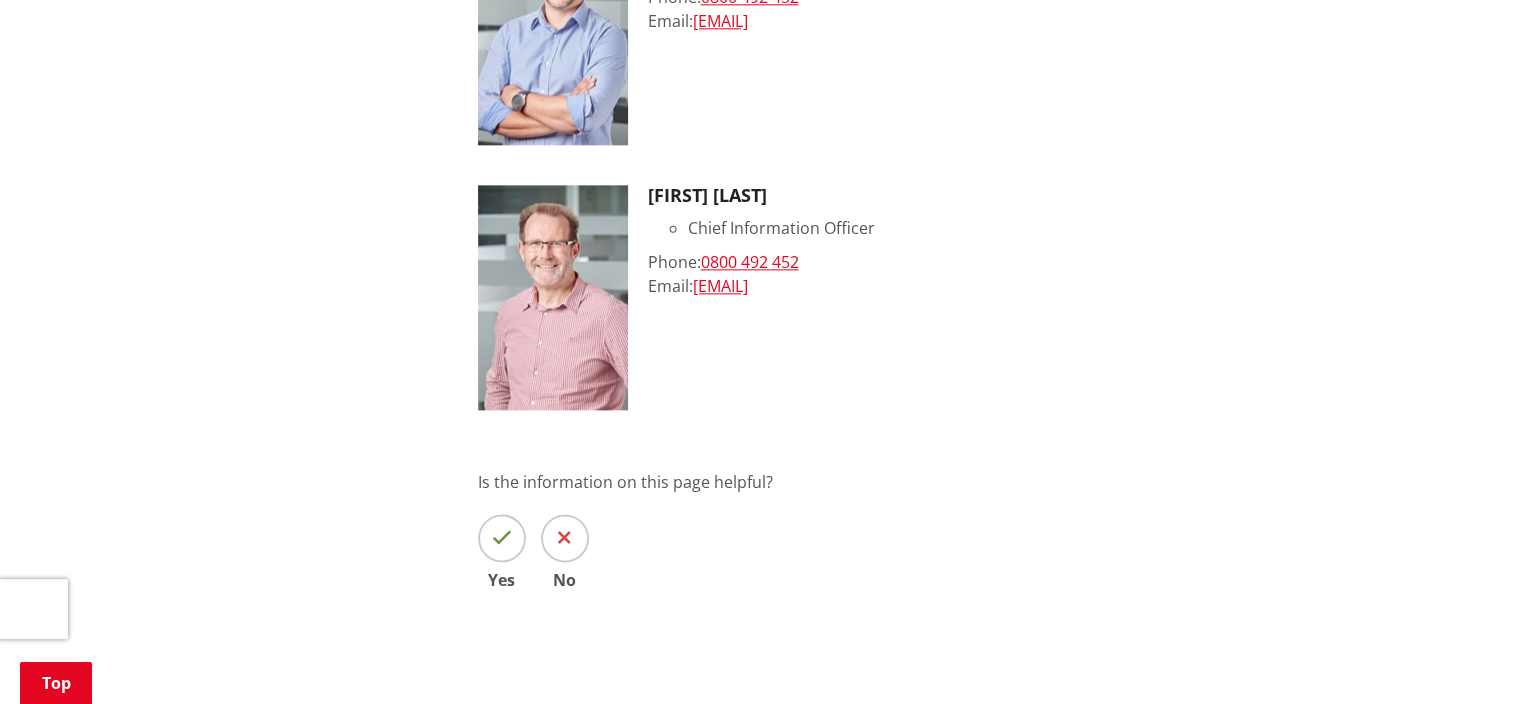 scroll, scrollTop: 2500, scrollLeft: 0, axis: vertical 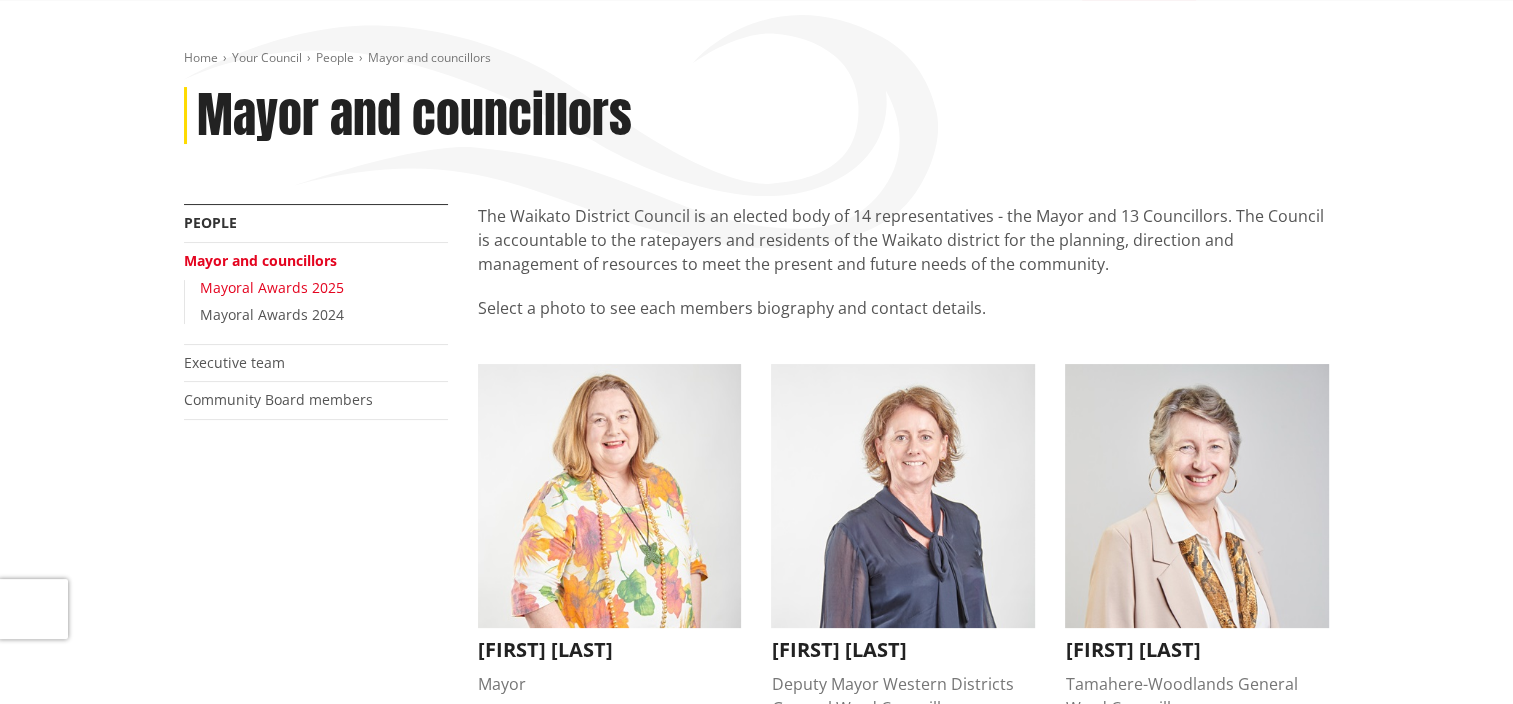 click on "Mayoral Awards 2025" at bounding box center [272, 287] 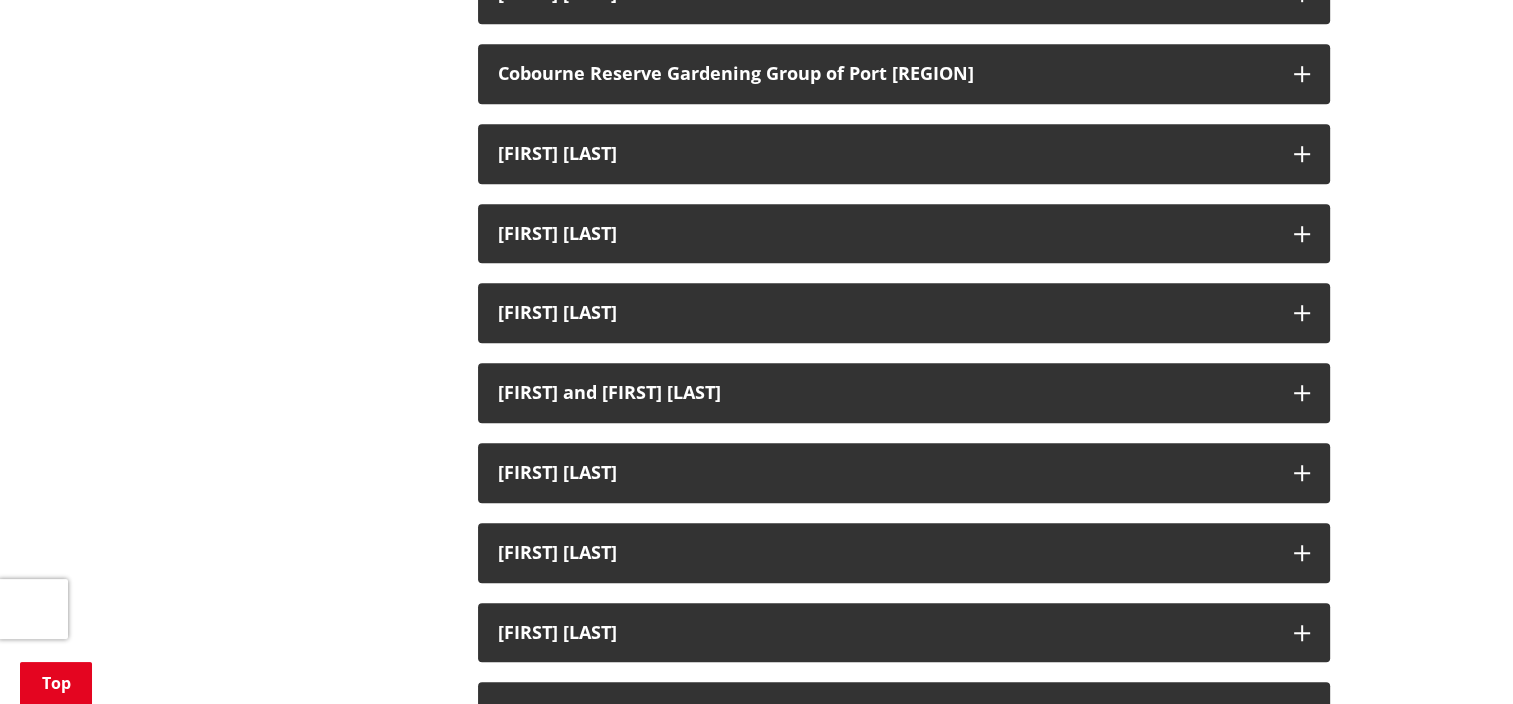 scroll, scrollTop: 1400, scrollLeft: 0, axis: vertical 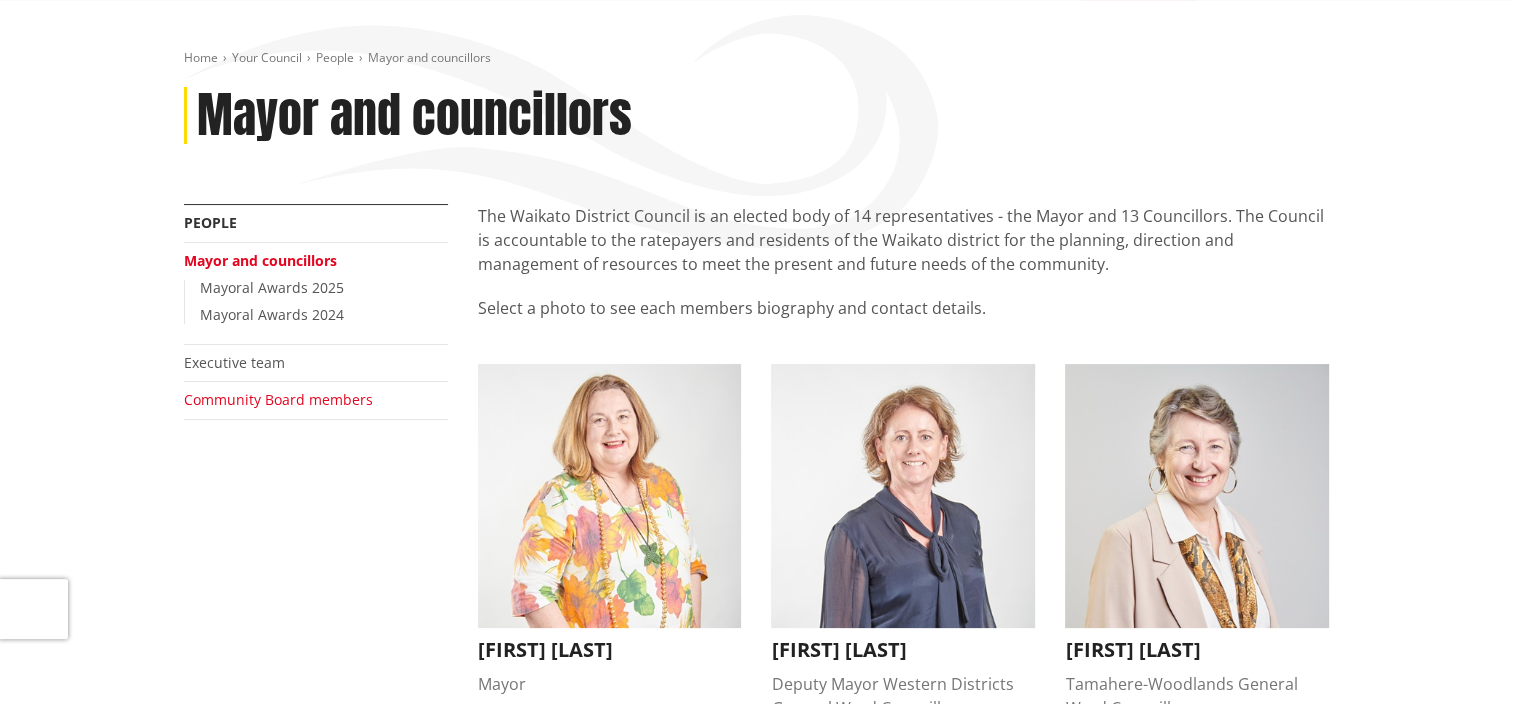 click on "Community Board members" at bounding box center [278, 399] 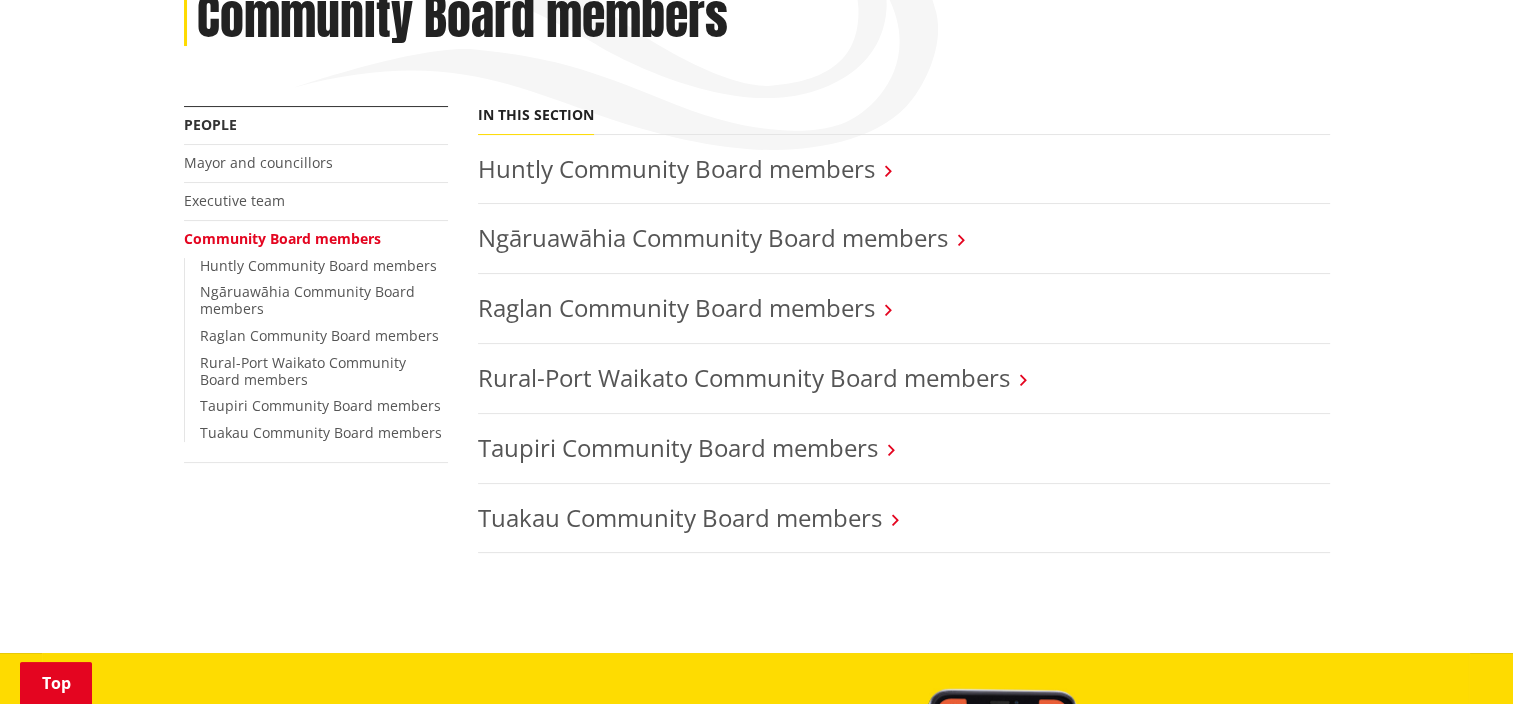scroll, scrollTop: 300, scrollLeft: 0, axis: vertical 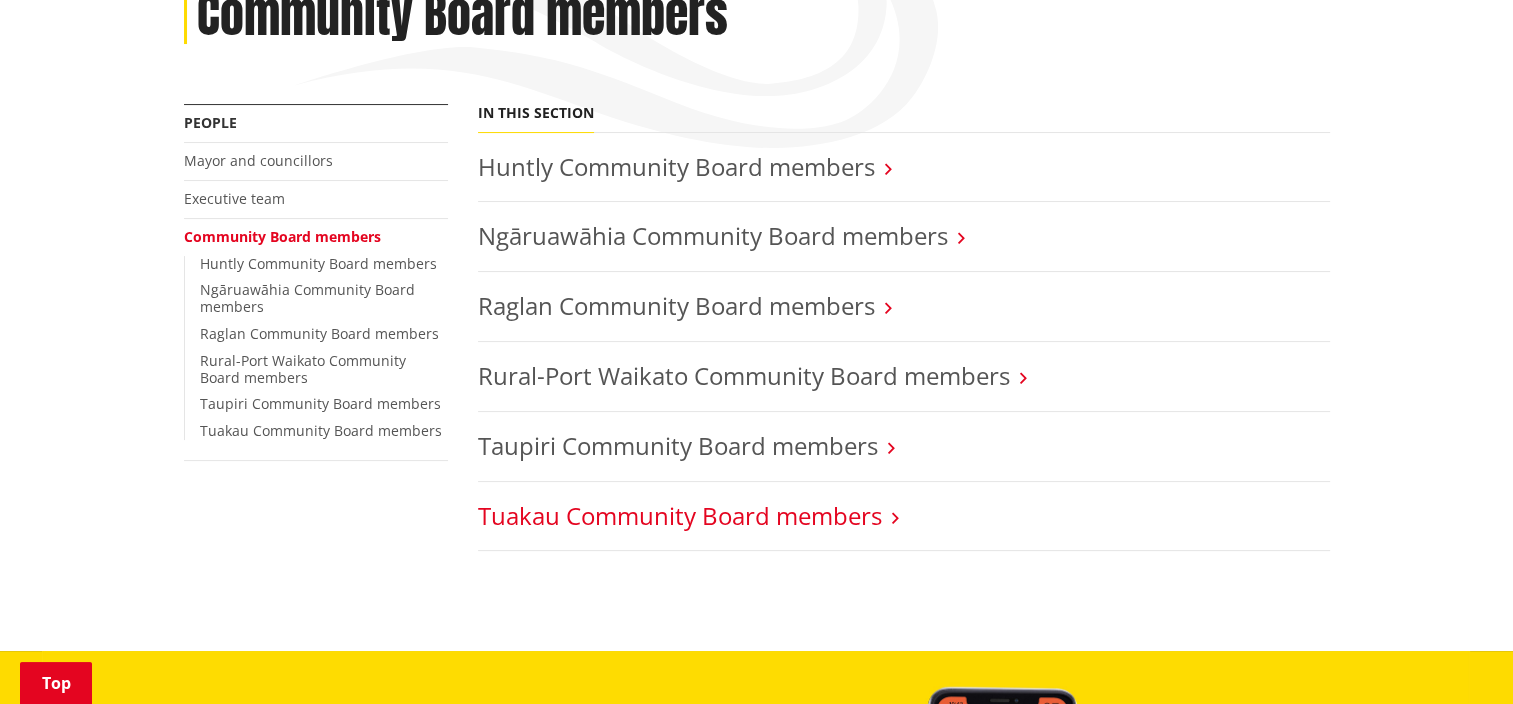 click on "Tuakau Community Board members" at bounding box center (680, 515) 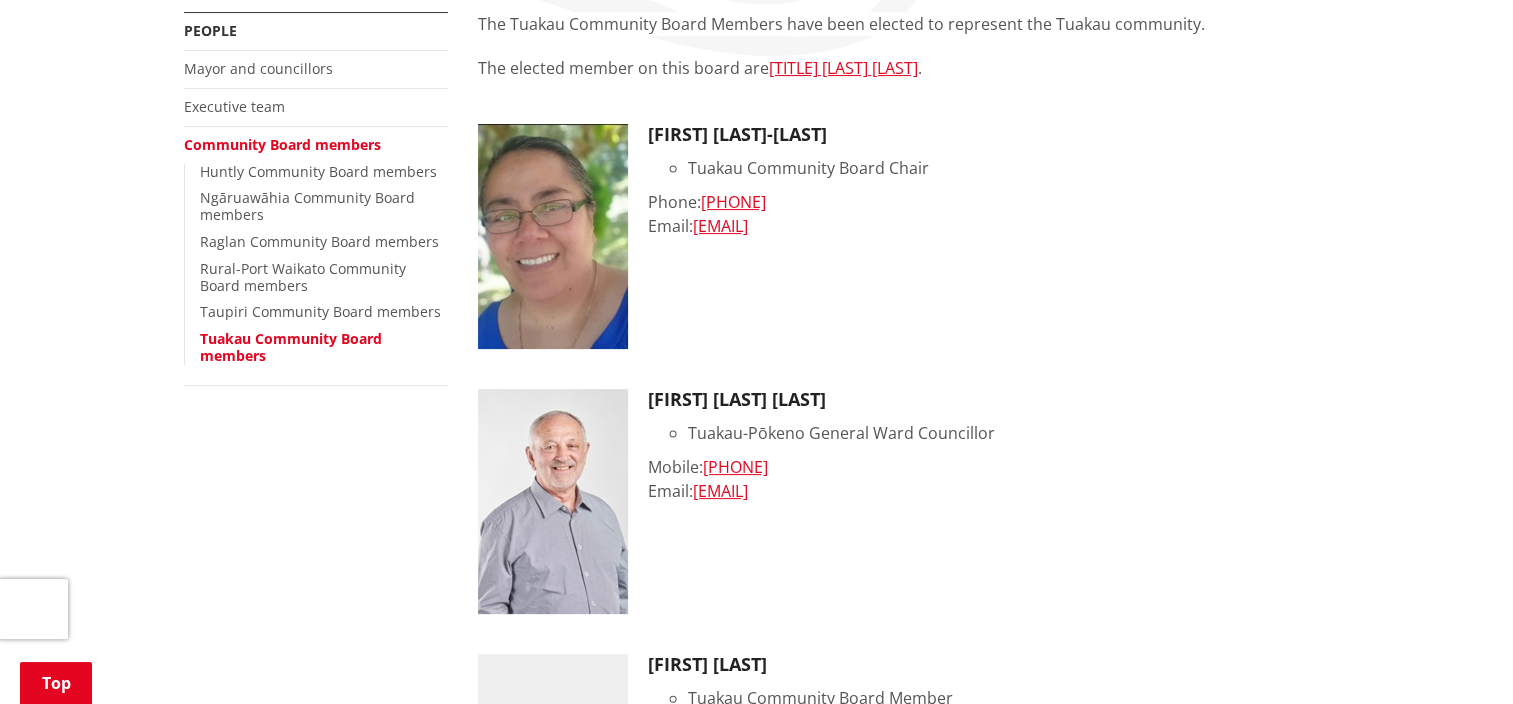 scroll, scrollTop: 300, scrollLeft: 0, axis: vertical 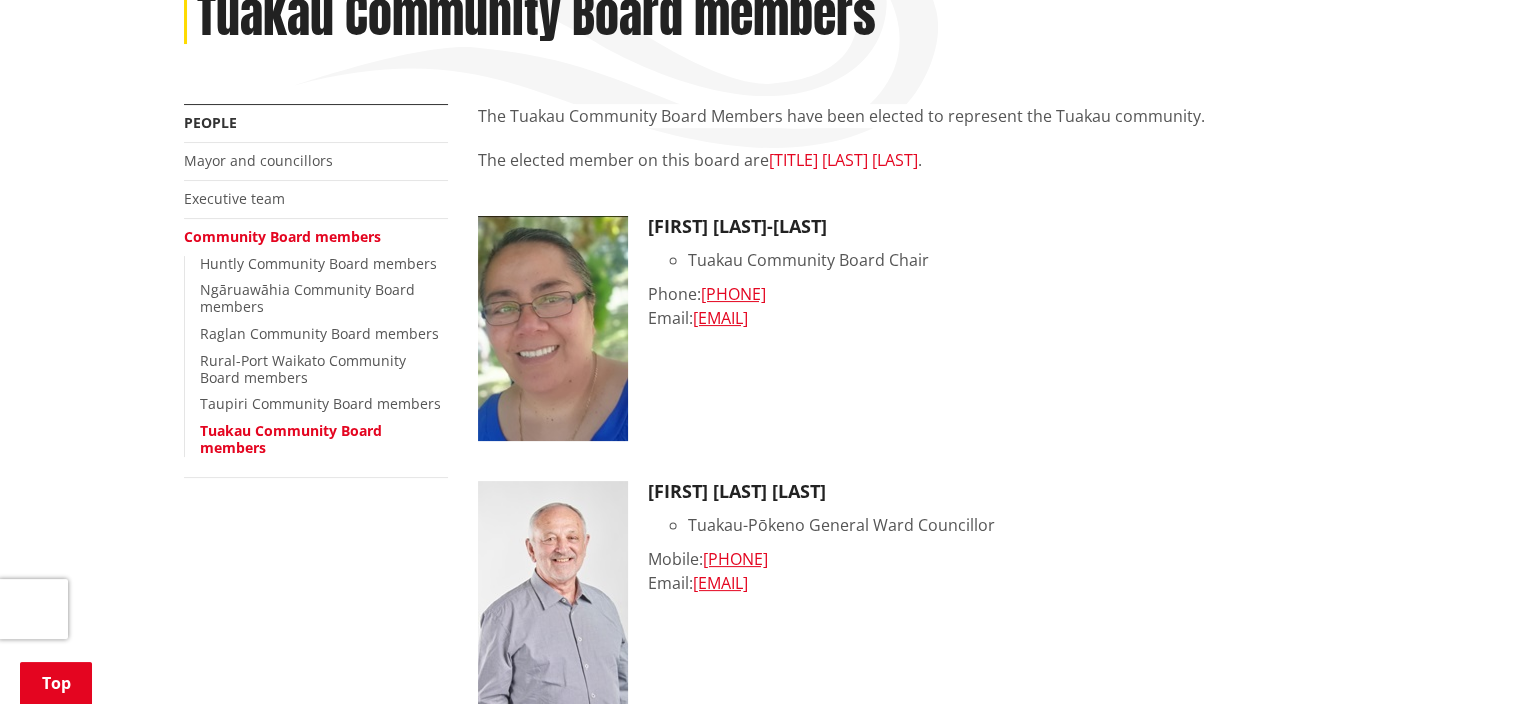 click on "Councillor Vernon Reeve" at bounding box center [843, 160] 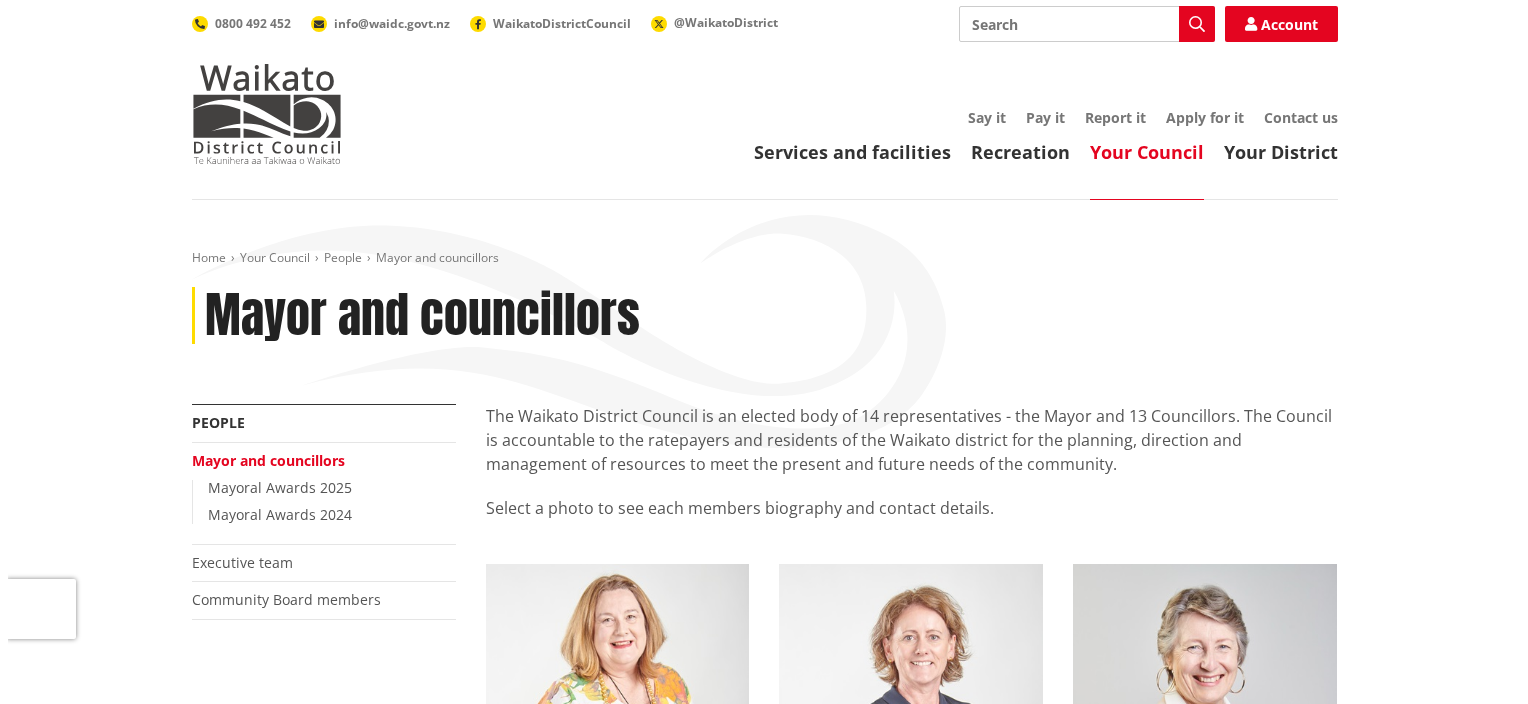 scroll, scrollTop: 200, scrollLeft: 0, axis: vertical 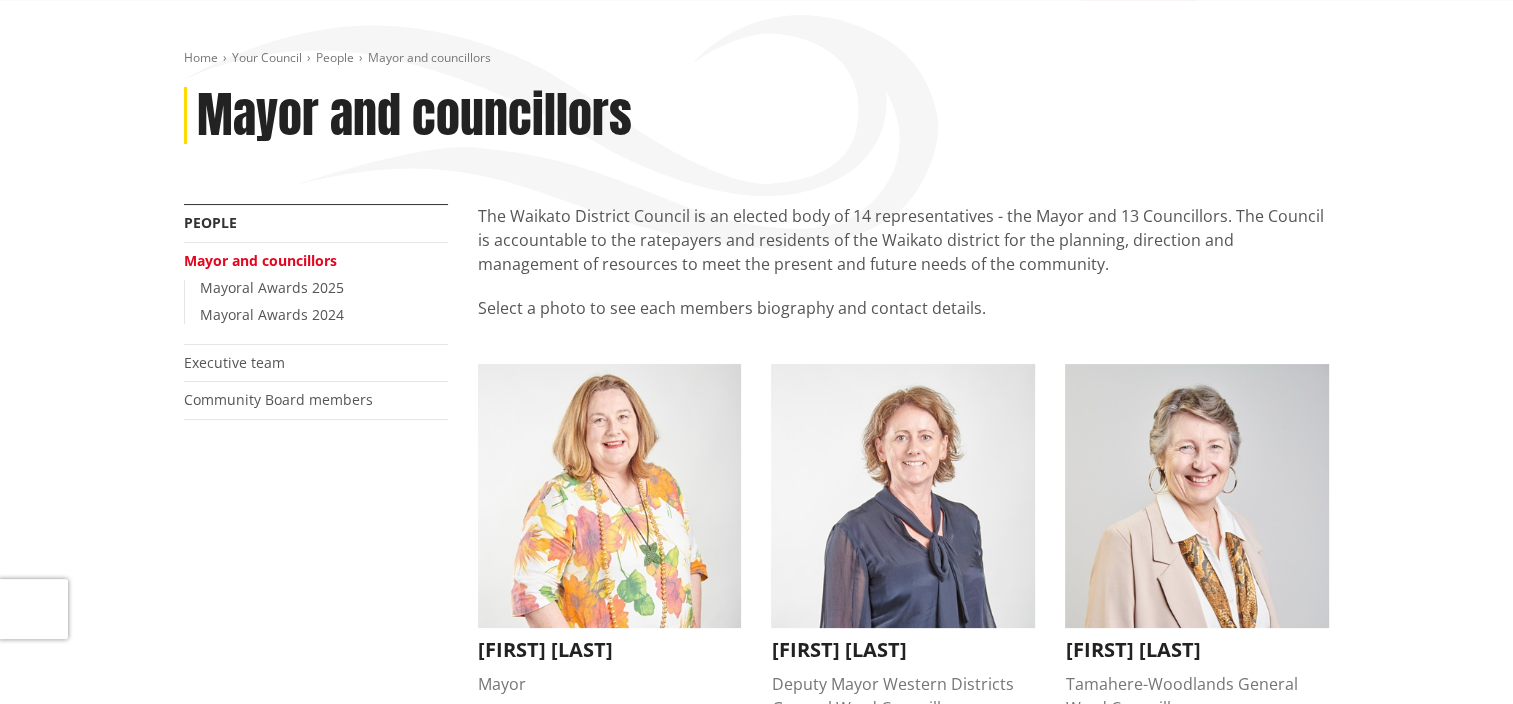 click at bounding box center (610, 496) 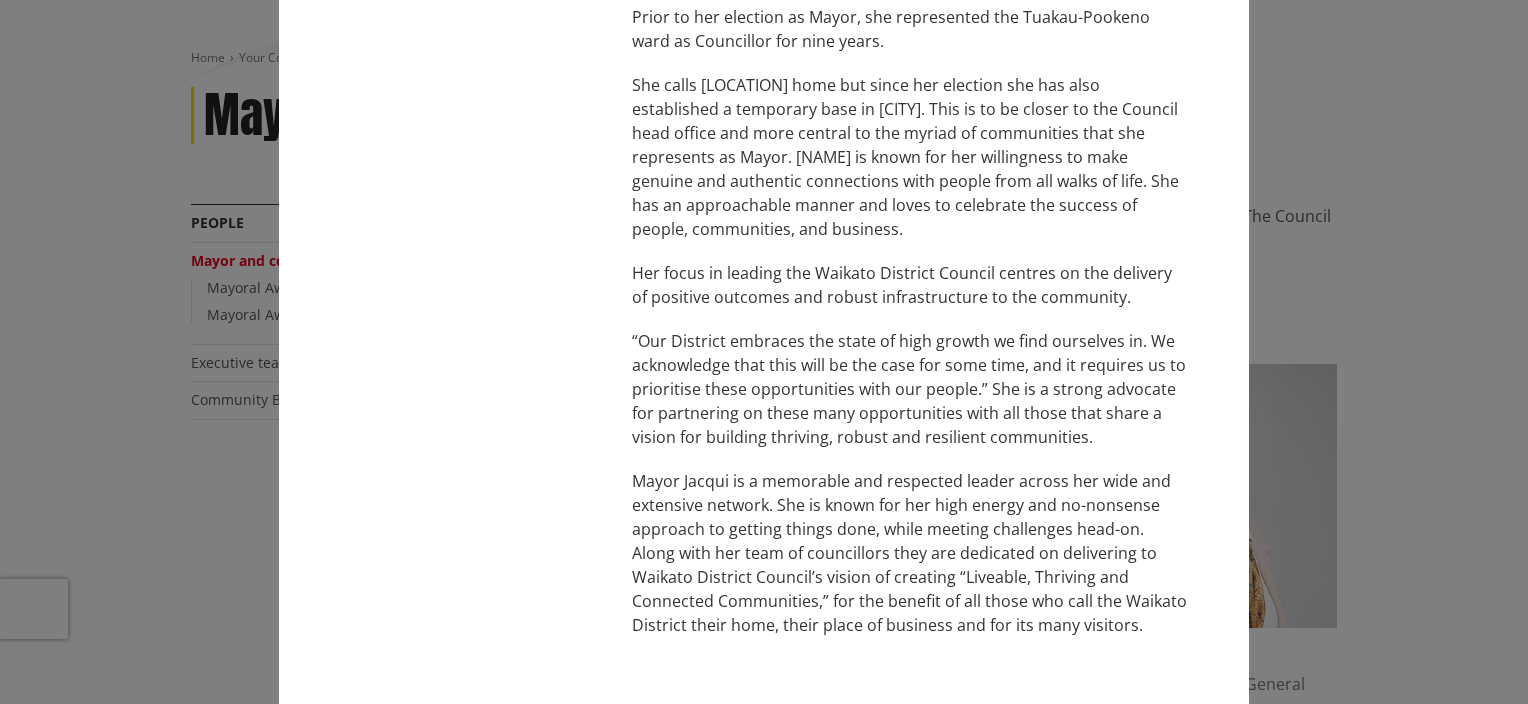 scroll, scrollTop: 497, scrollLeft: 0, axis: vertical 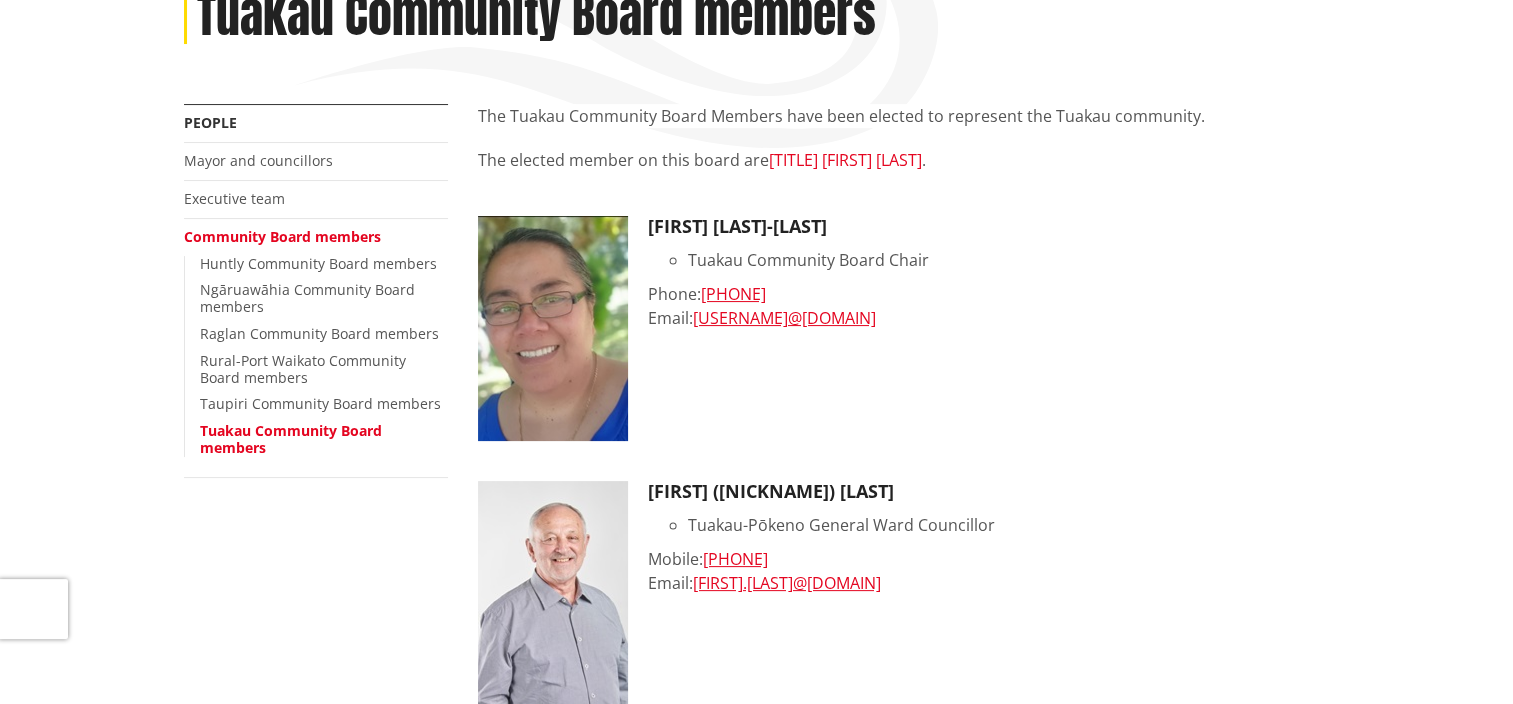 click on "[TITLE] [FIRST] [LAST]" at bounding box center [845, 160] 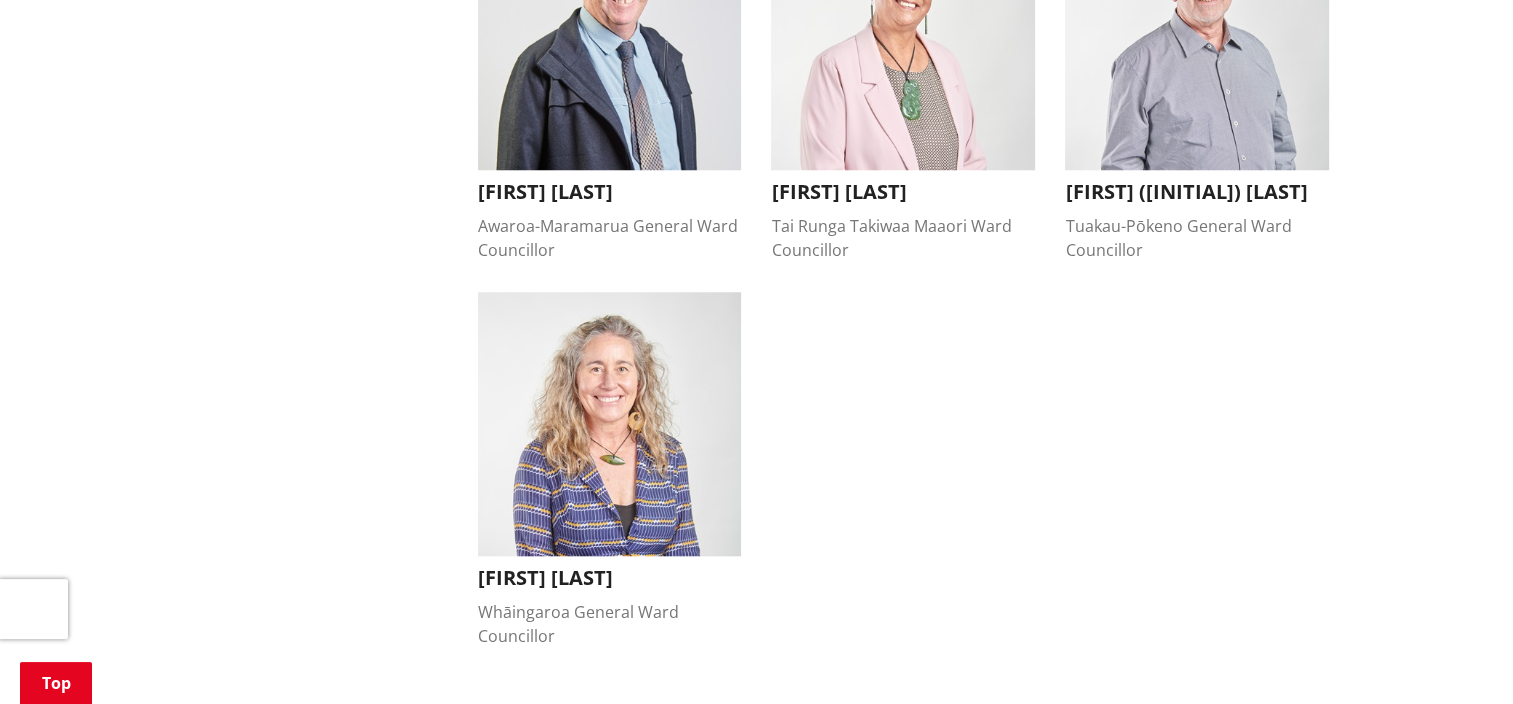 scroll, scrollTop: 1800, scrollLeft: 0, axis: vertical 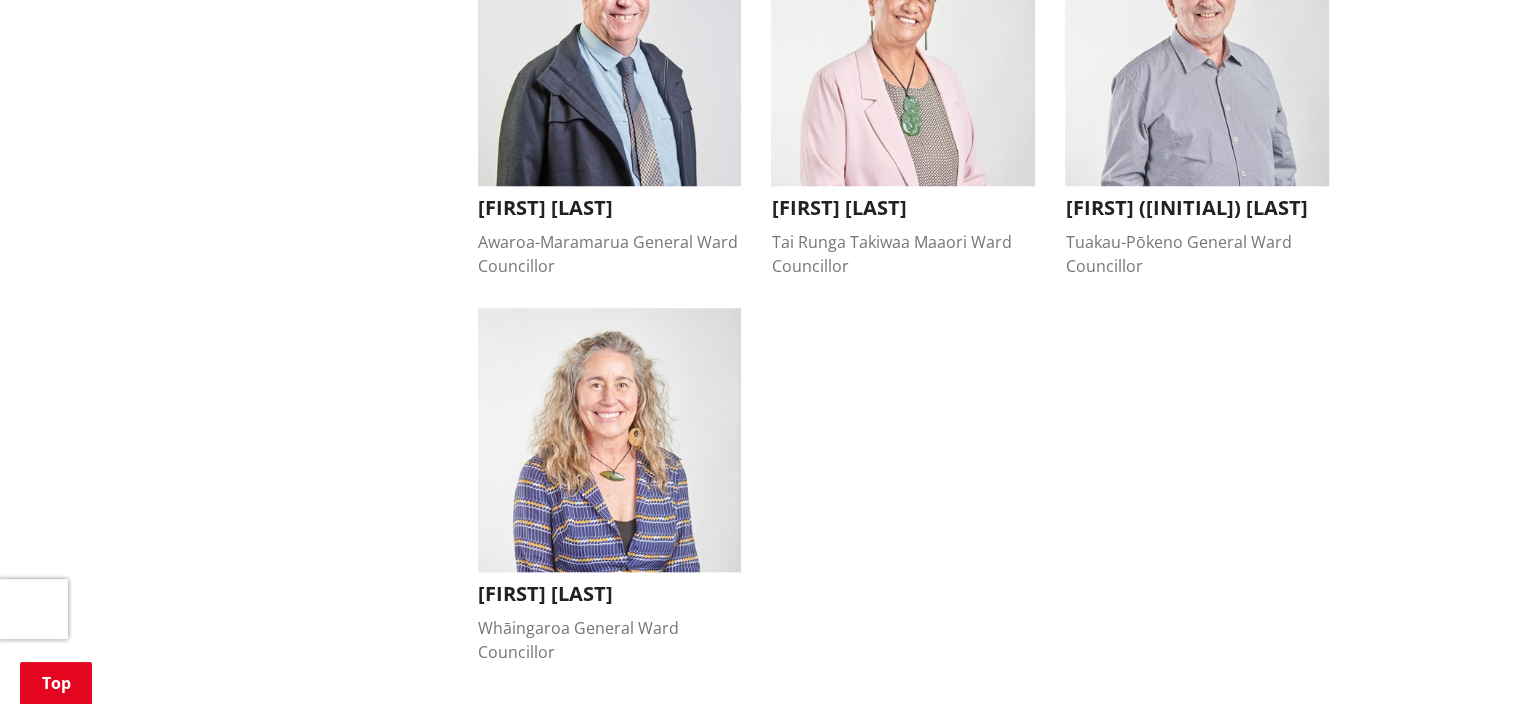 click at bounding box center [1197, 54] 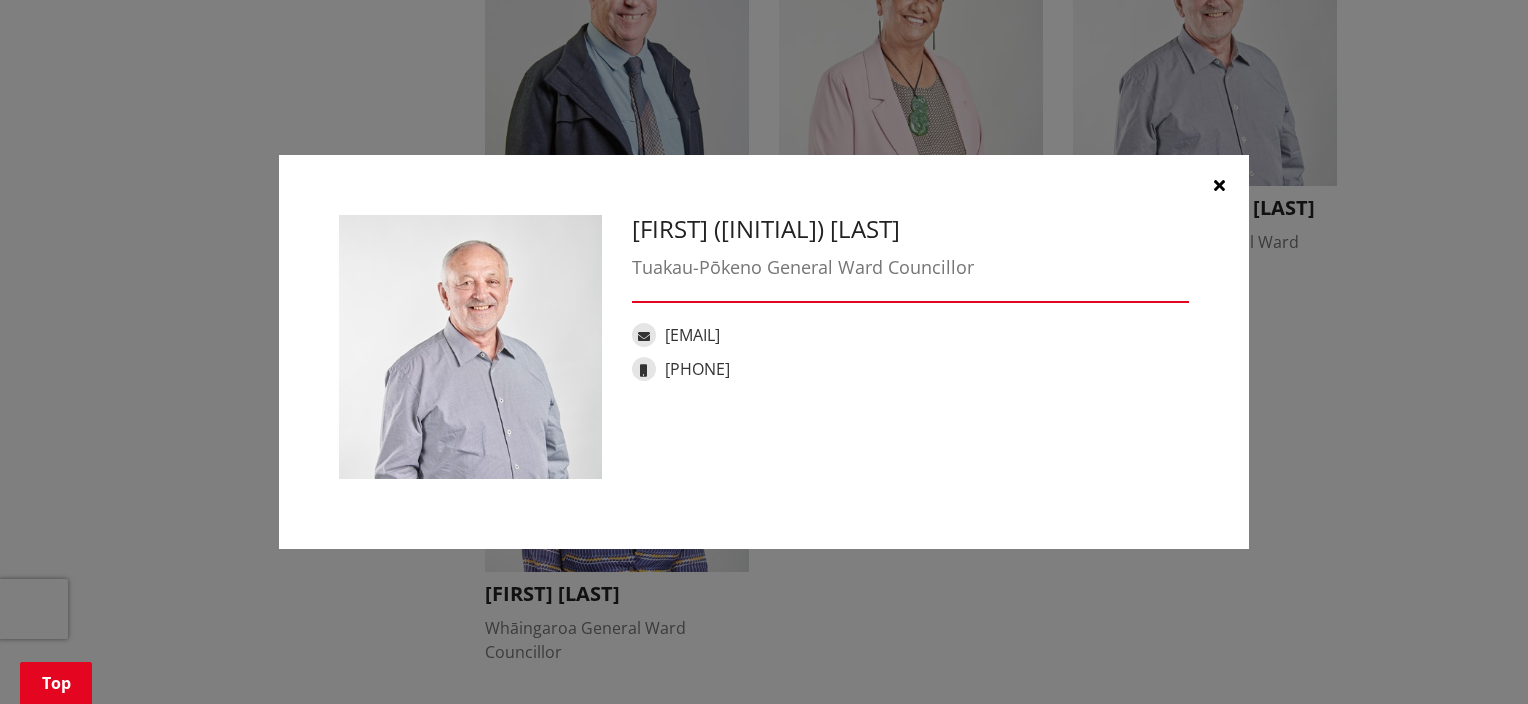 click at bounding box center (1219, 185) 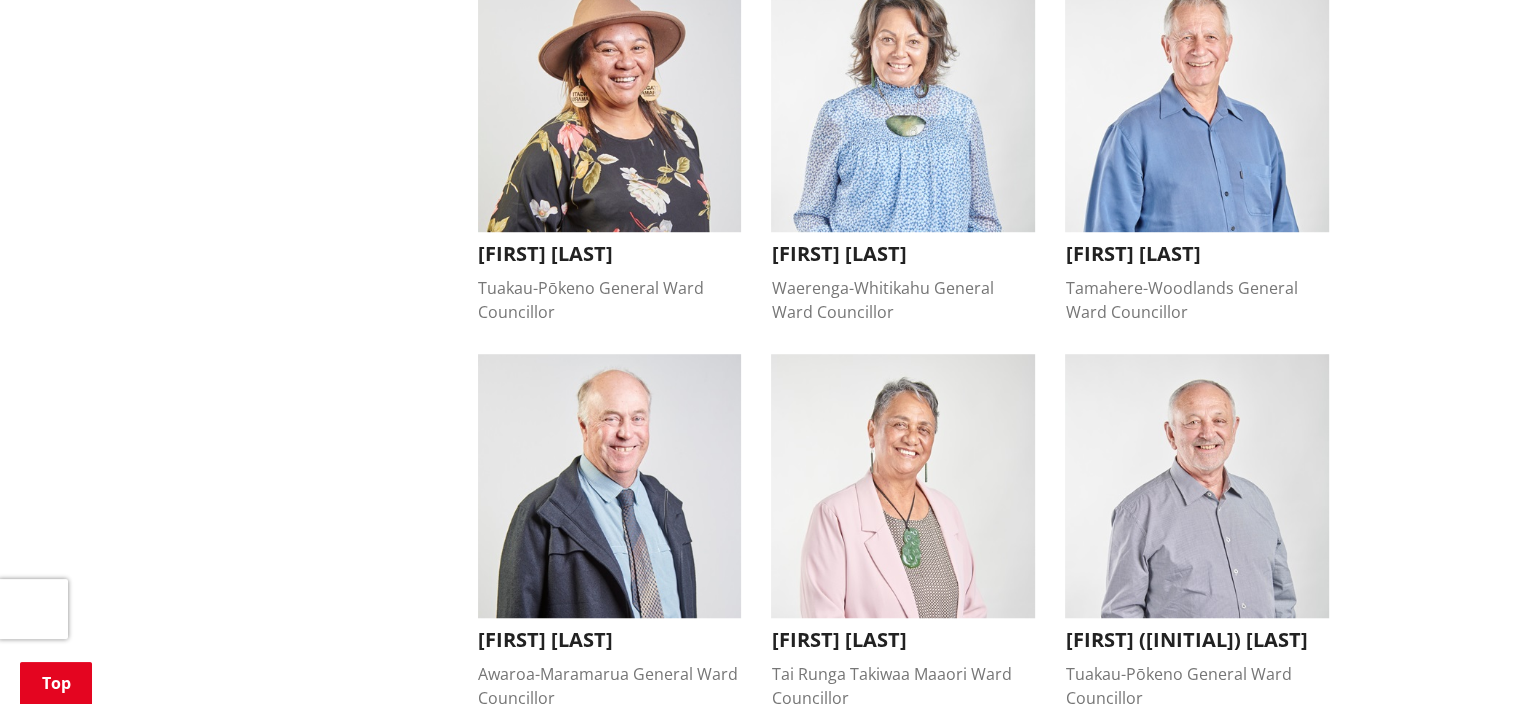 scroll, scrollTop: 1300, scrollLeft: 0, axis: vertical 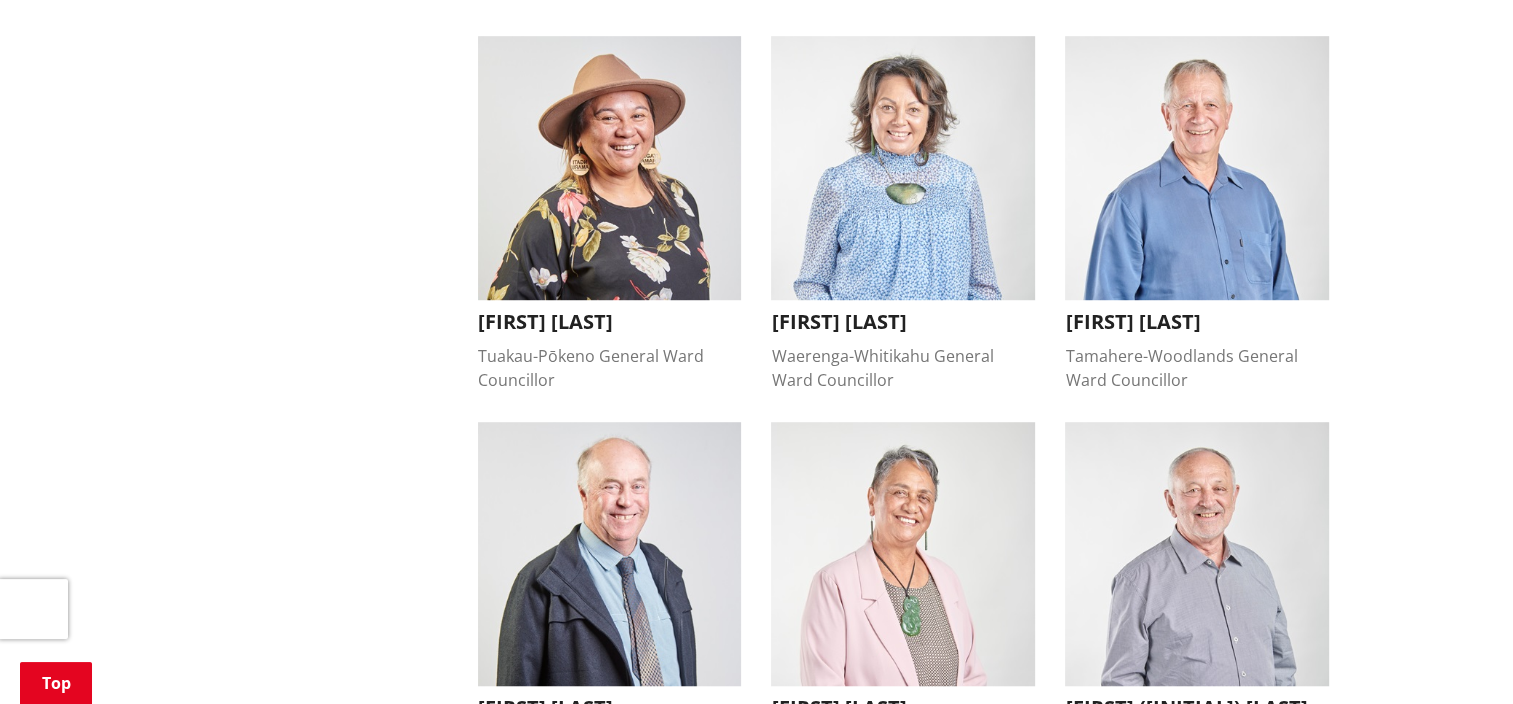 click at bounding box center (610, 168) 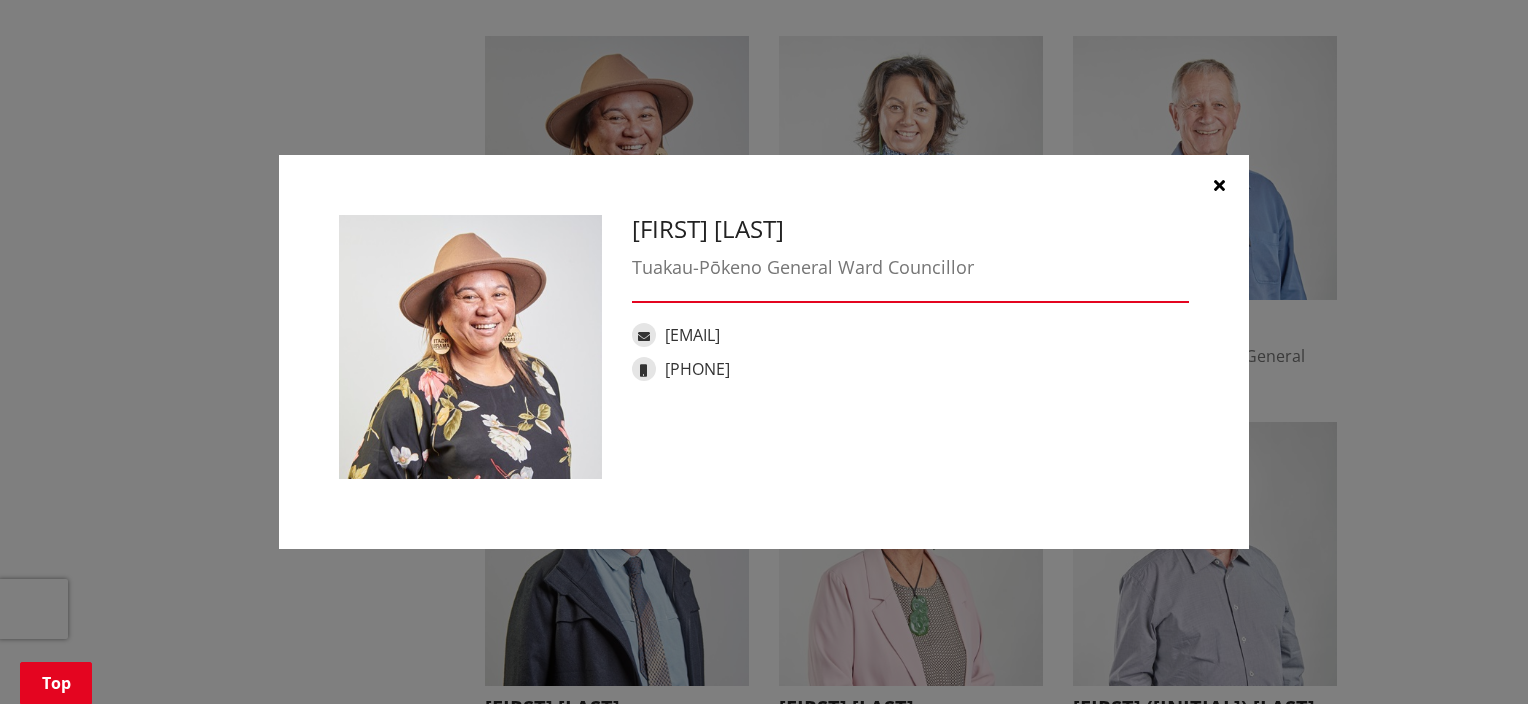 click at bounding box center (1219, 185) 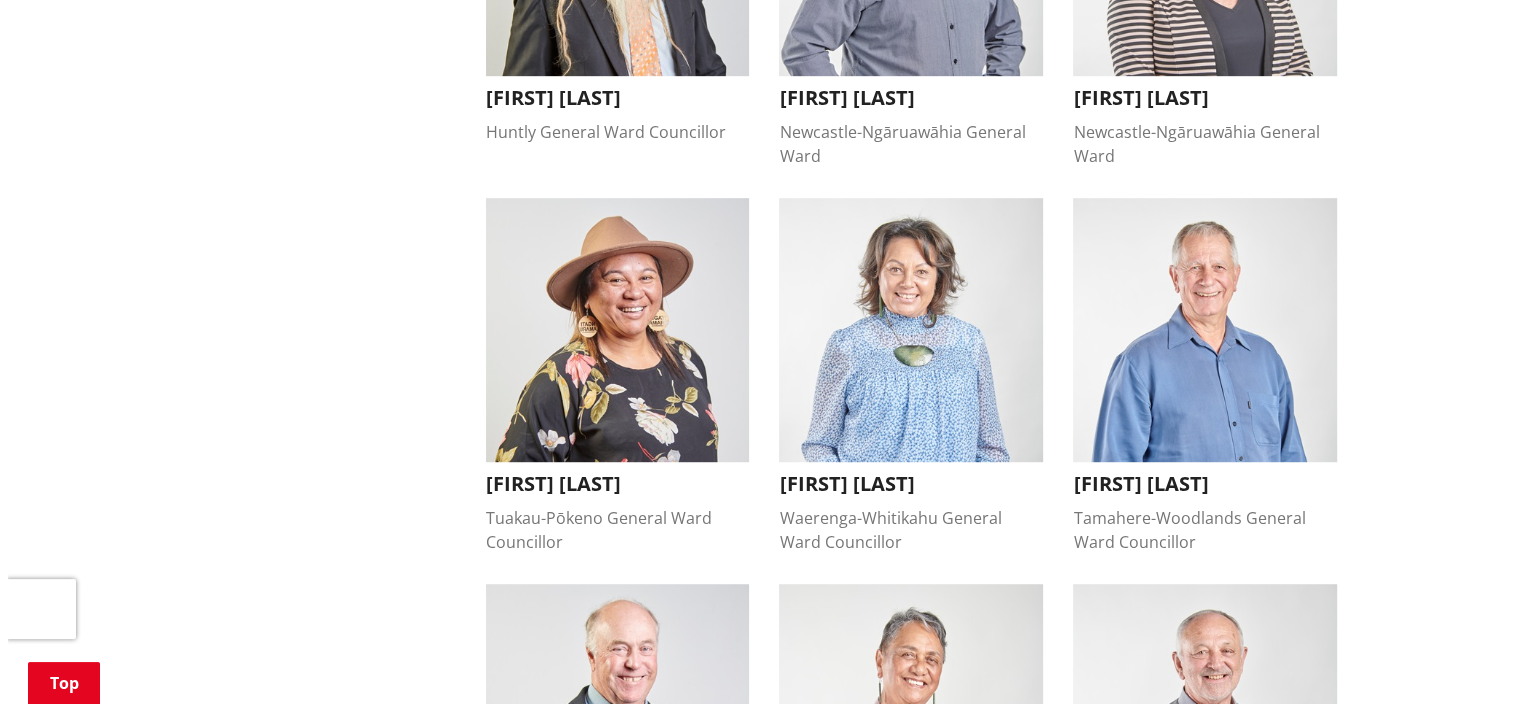scroll, scrollTop: 800, scrollLeft: 0, axis: vertical 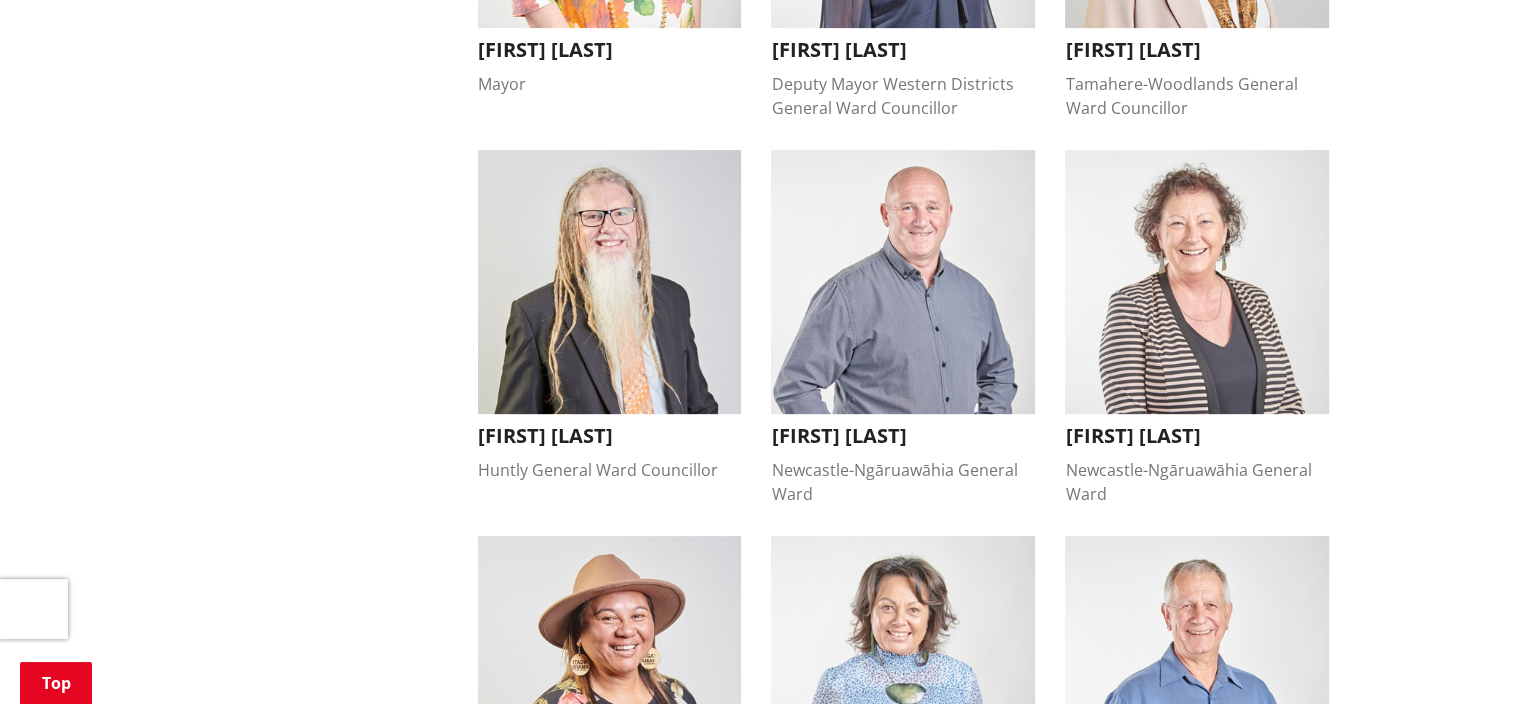 click at bounding box center (903, 282) 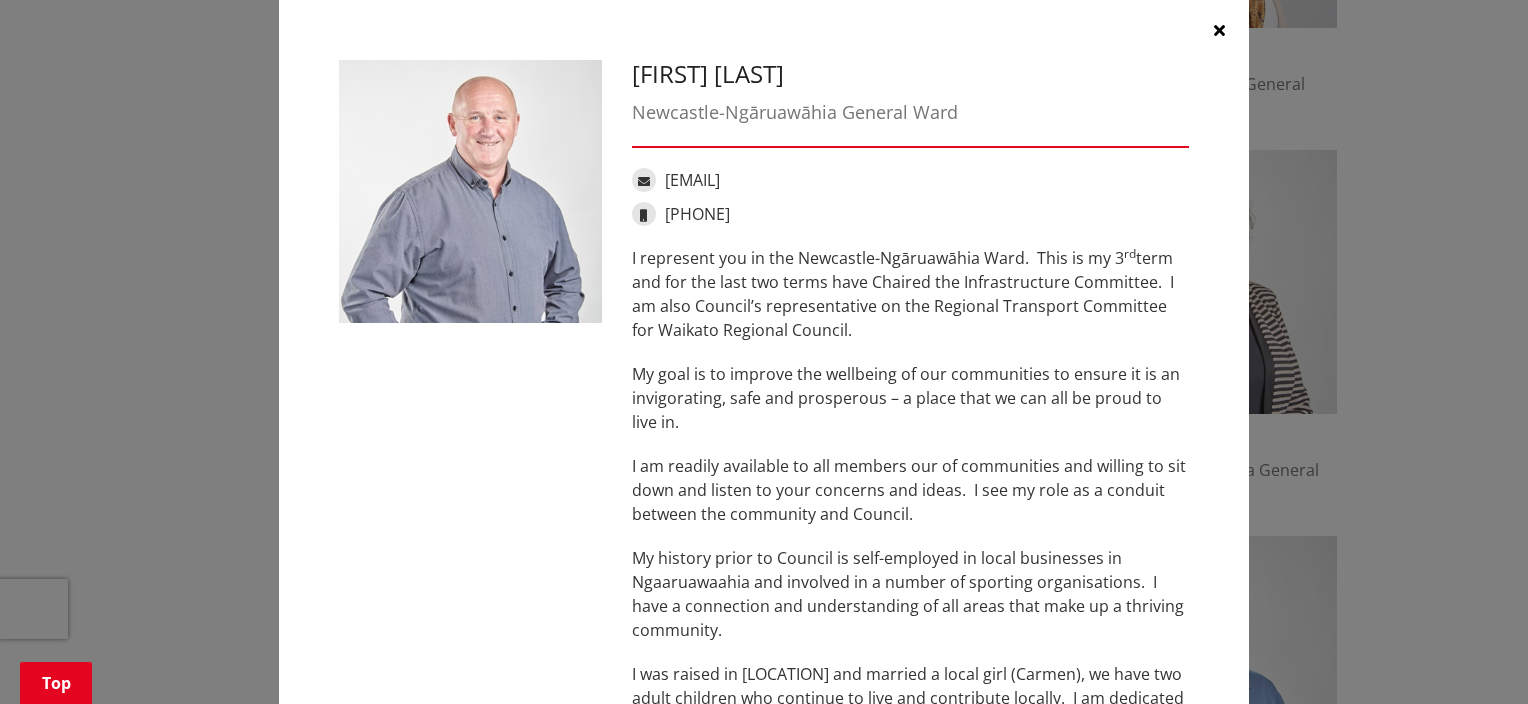 scroll, scrollTop: 0, scrollLeft: 0, axis: both 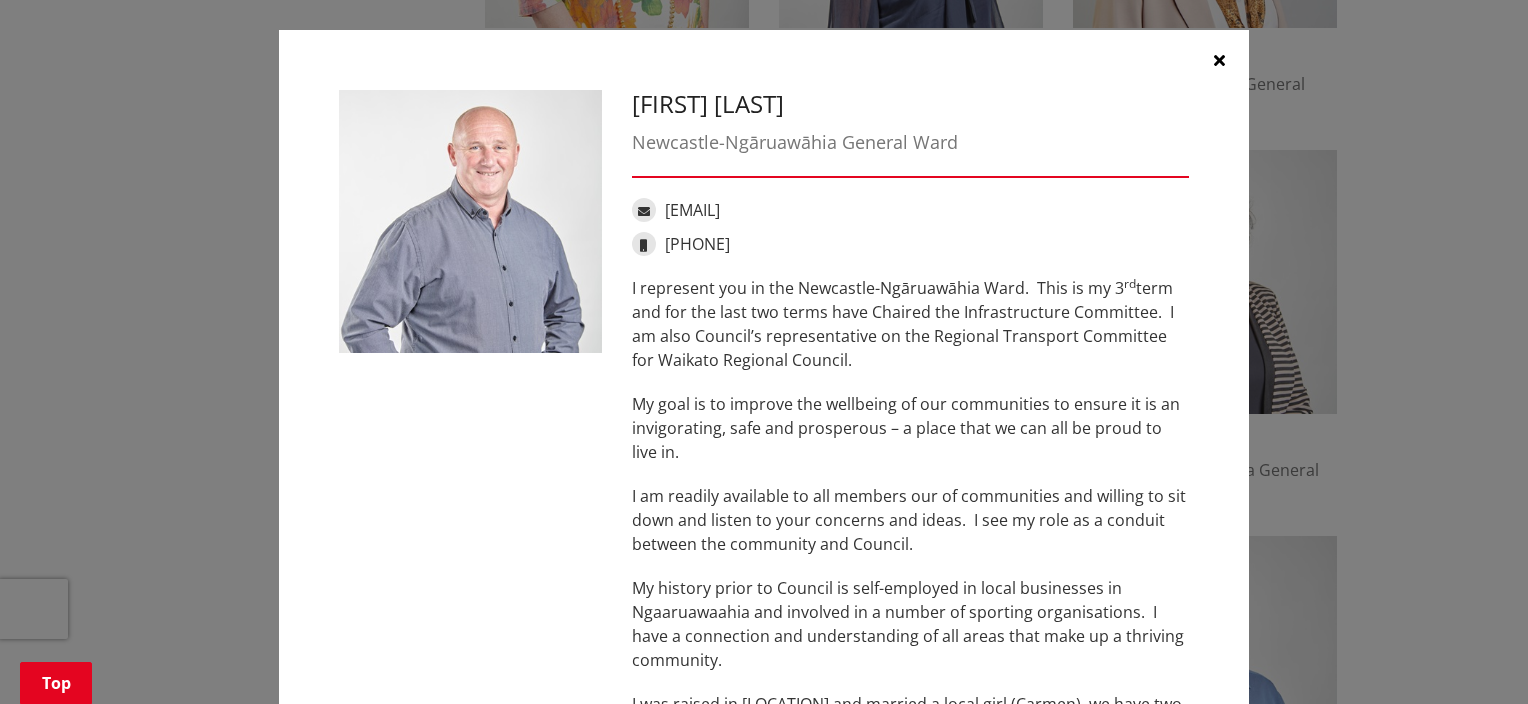 click at bounding box center [1219, 60] 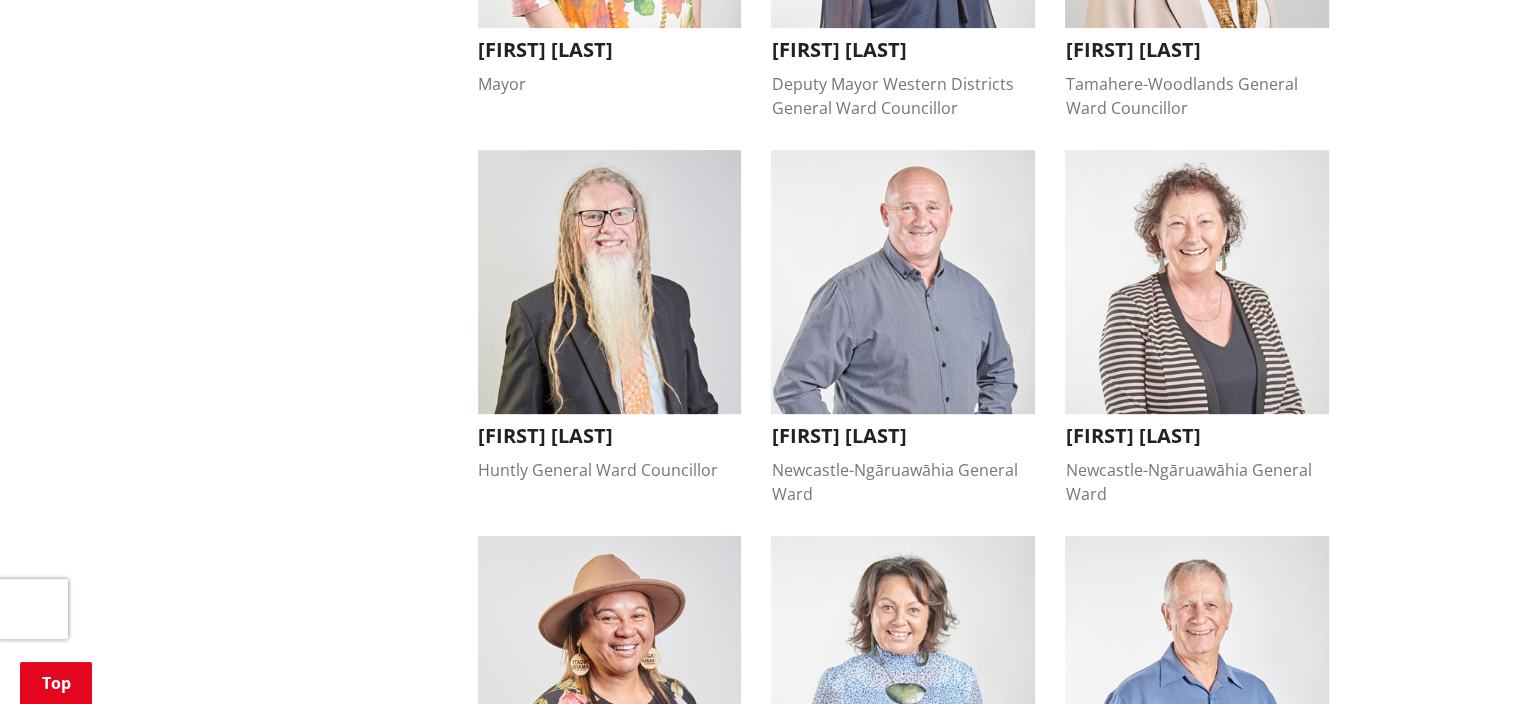 click at bounding box center [610, 282] 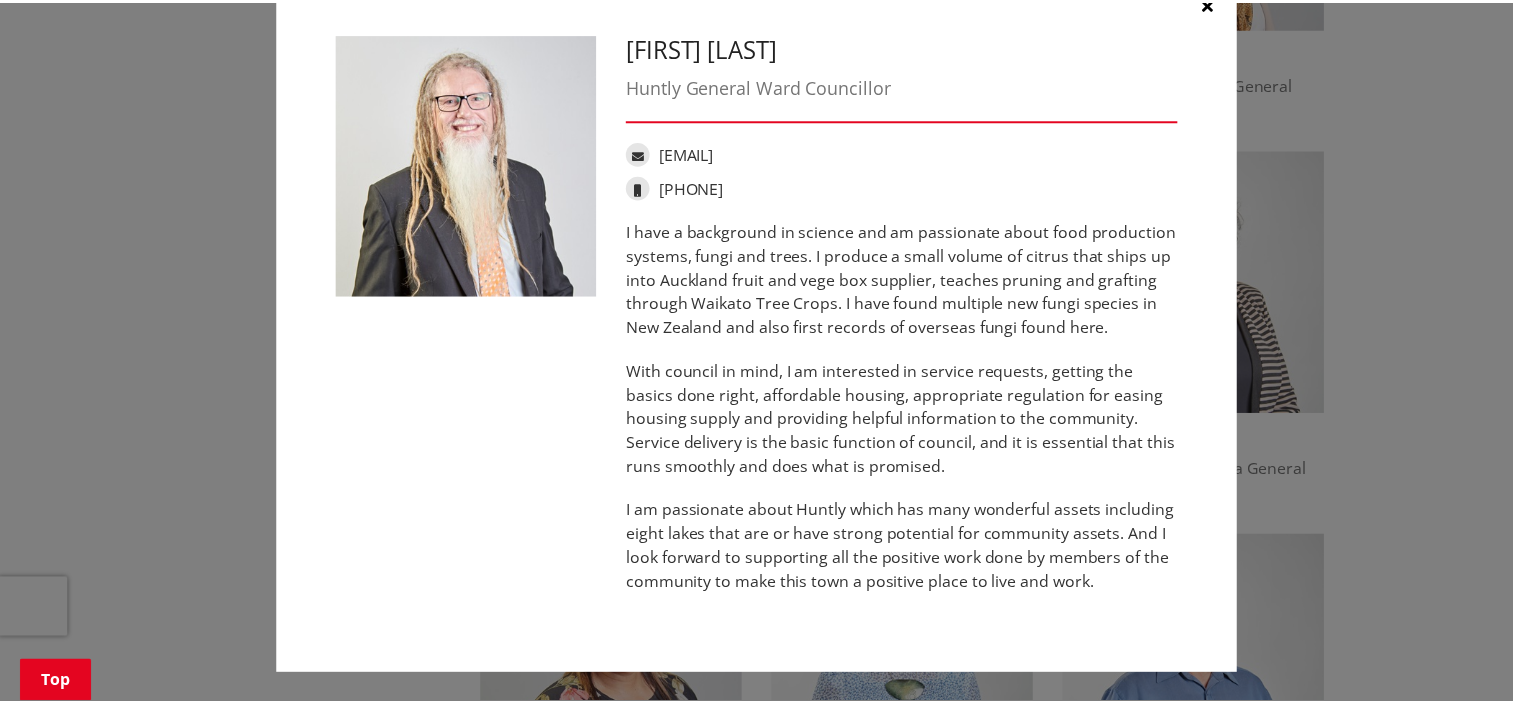 scroll, scrollTop: 0, scrollLeft: 0, axis: both 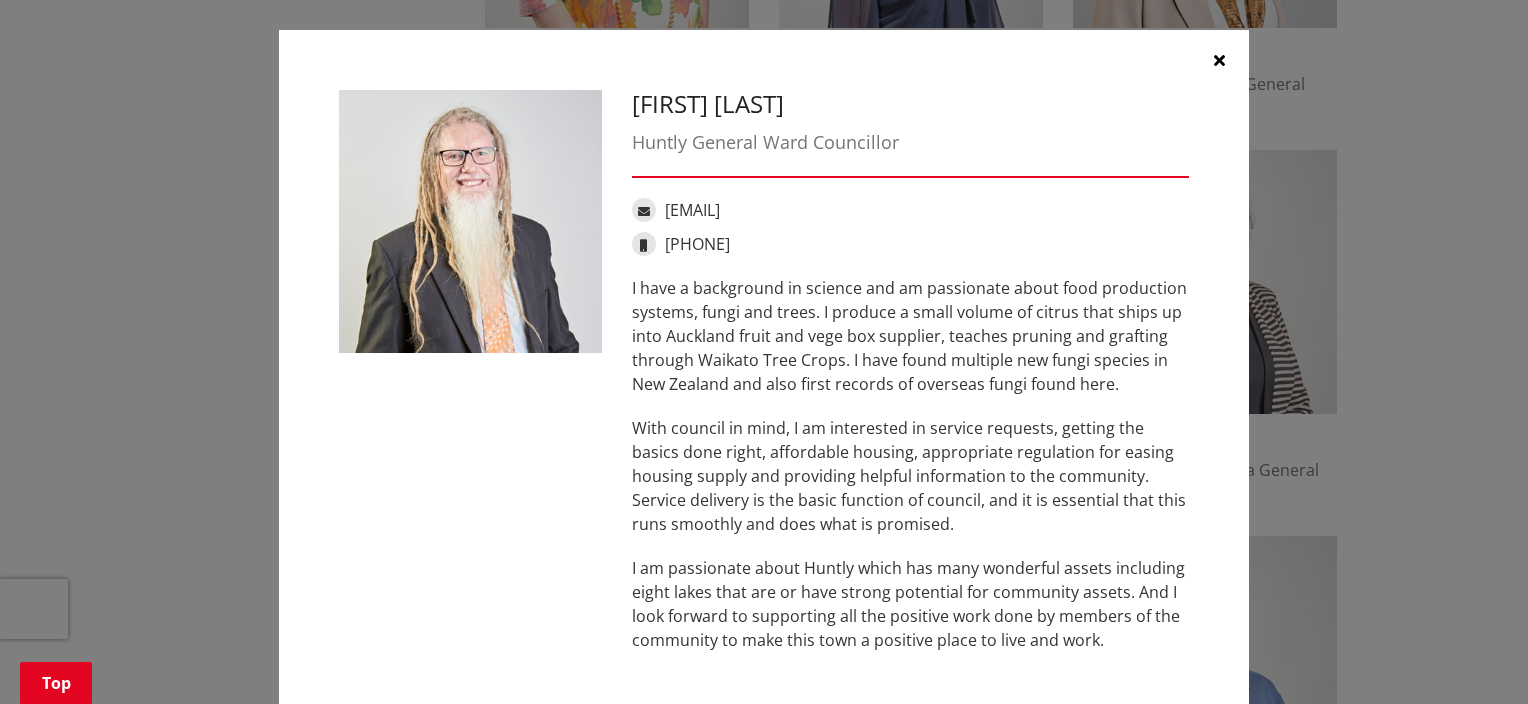 click at bounding box center (1219, 60) 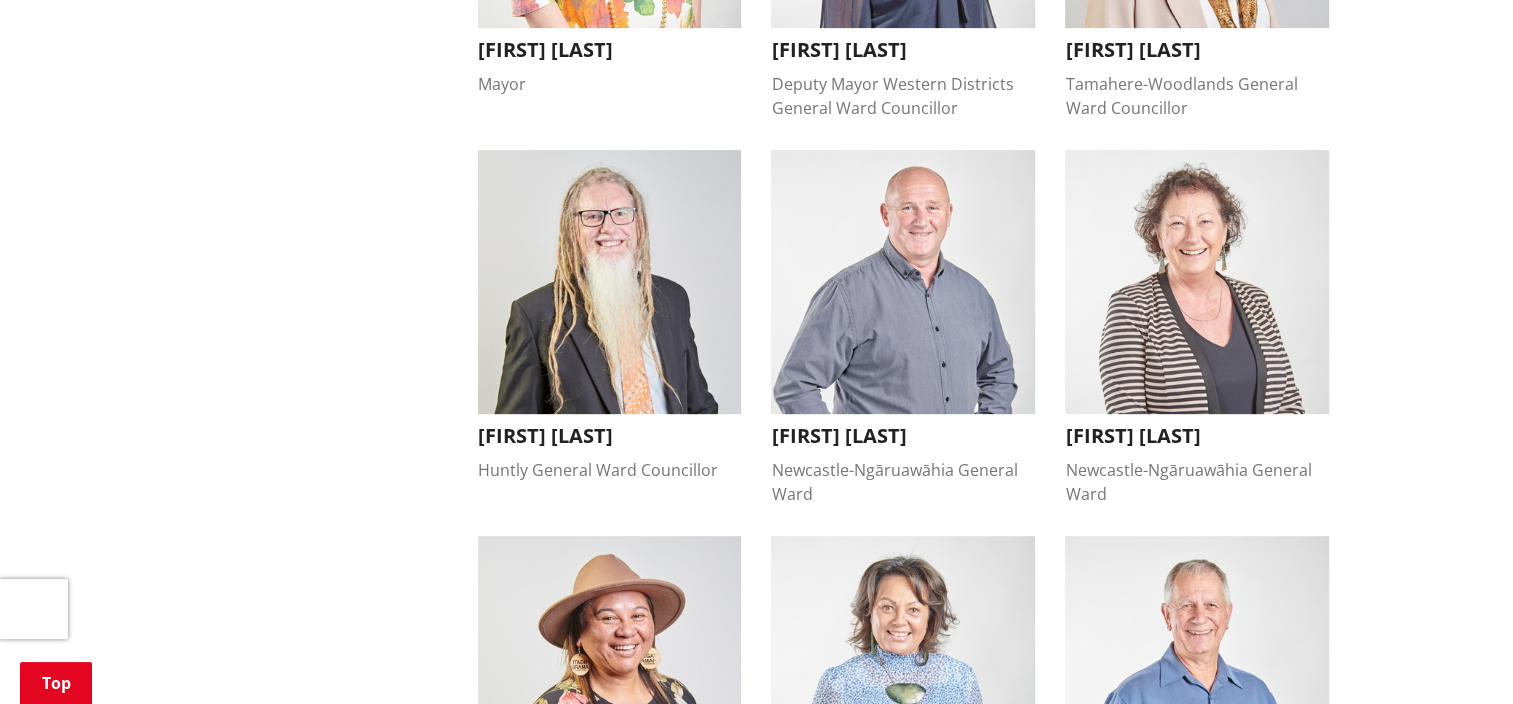 scroll, scrollTop: 400, scrollLeft: 0, axis: vertical 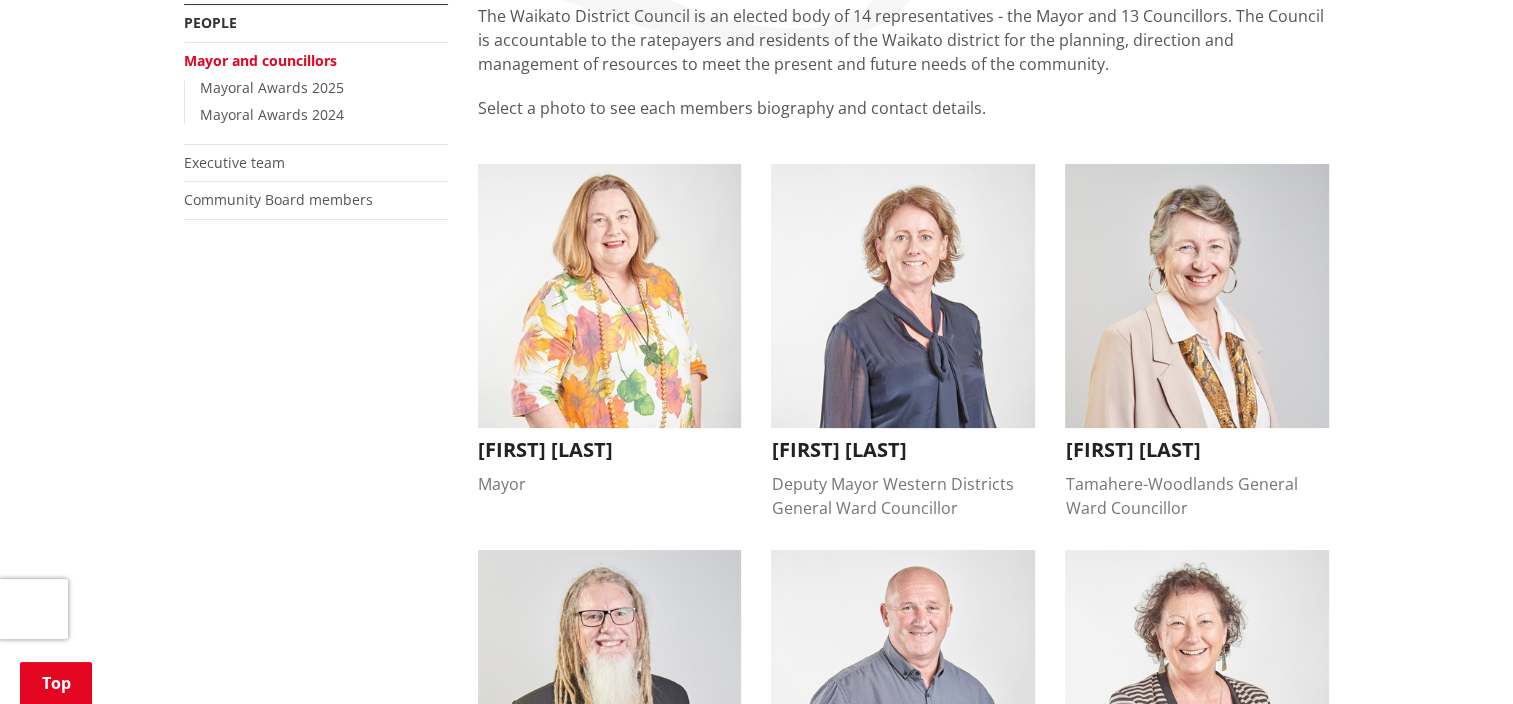 click at bounding box center (903, 296) 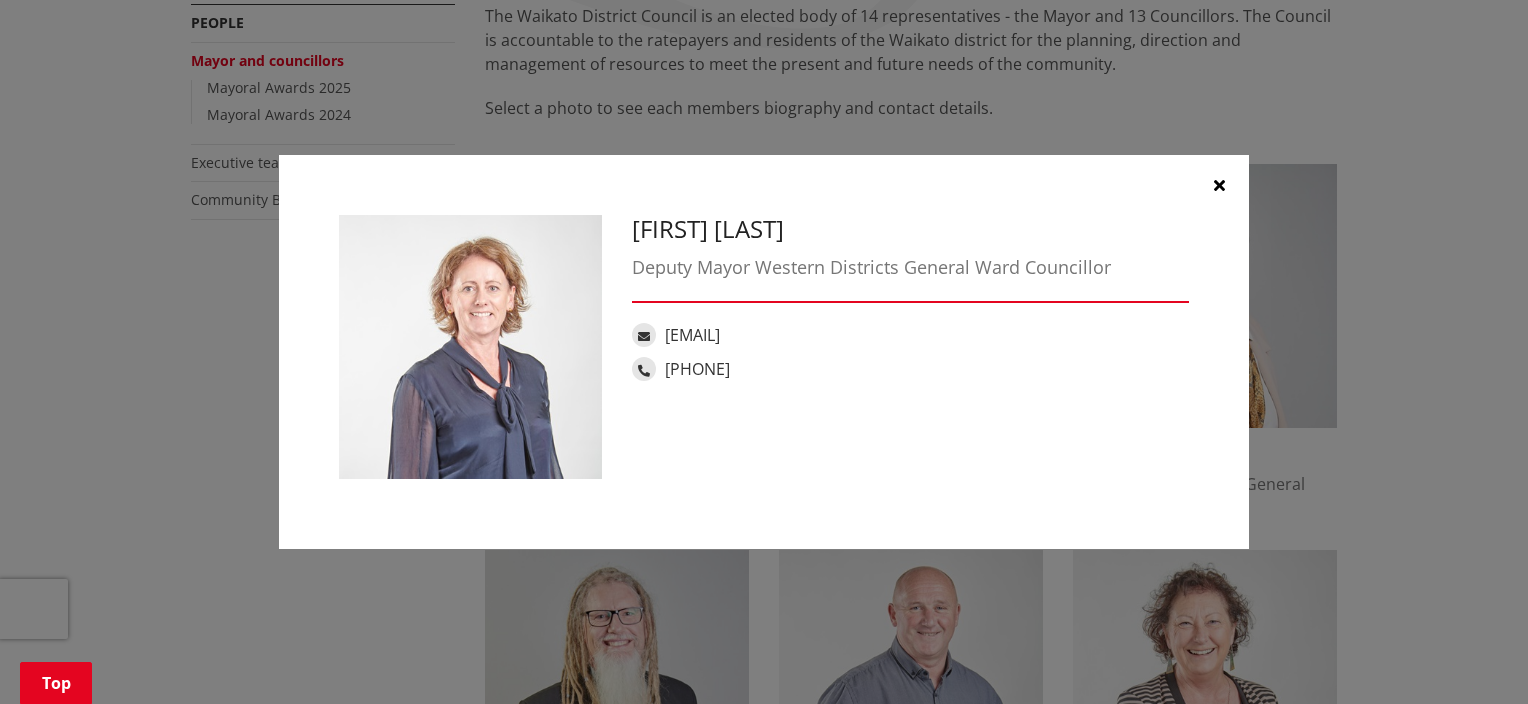 click at bounding box center [1219, 185] 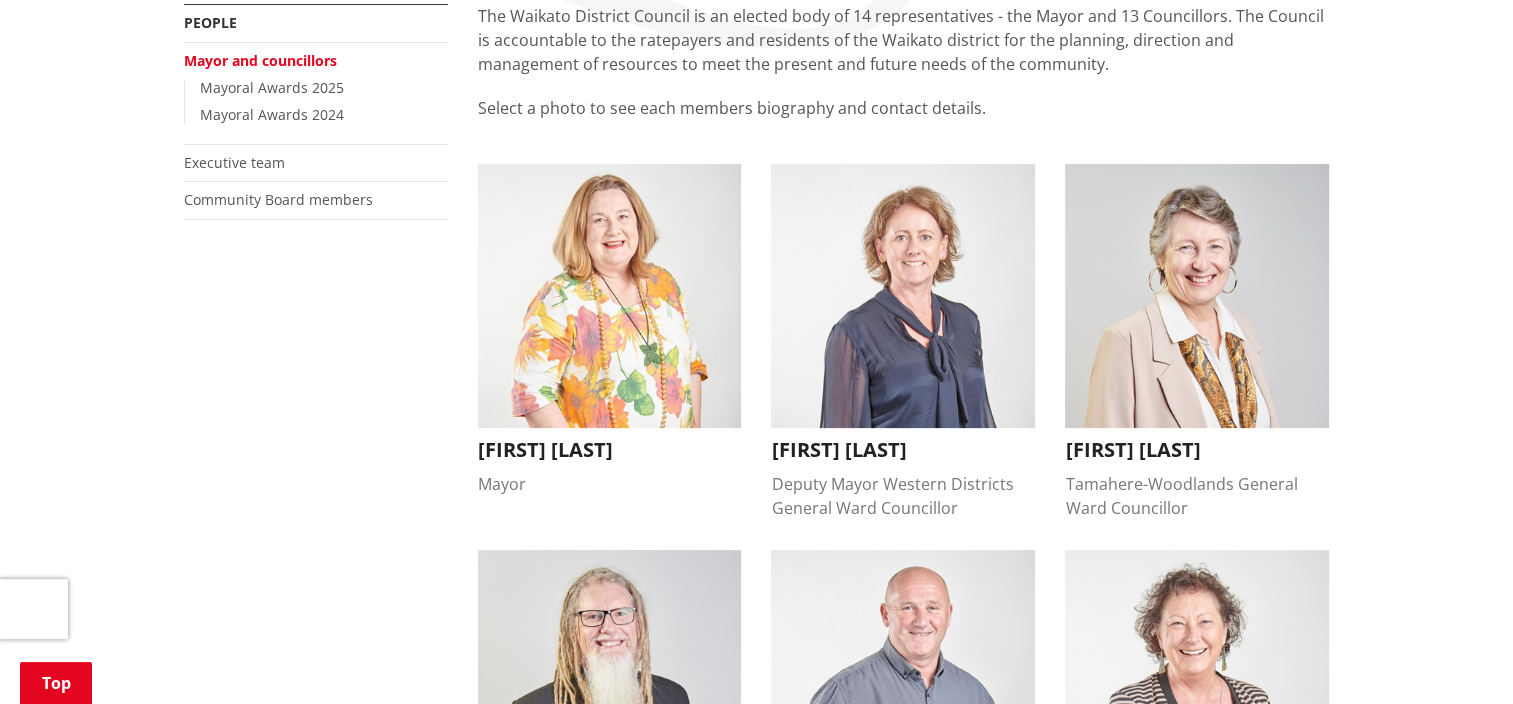 click at bounding box center (1197, 296) 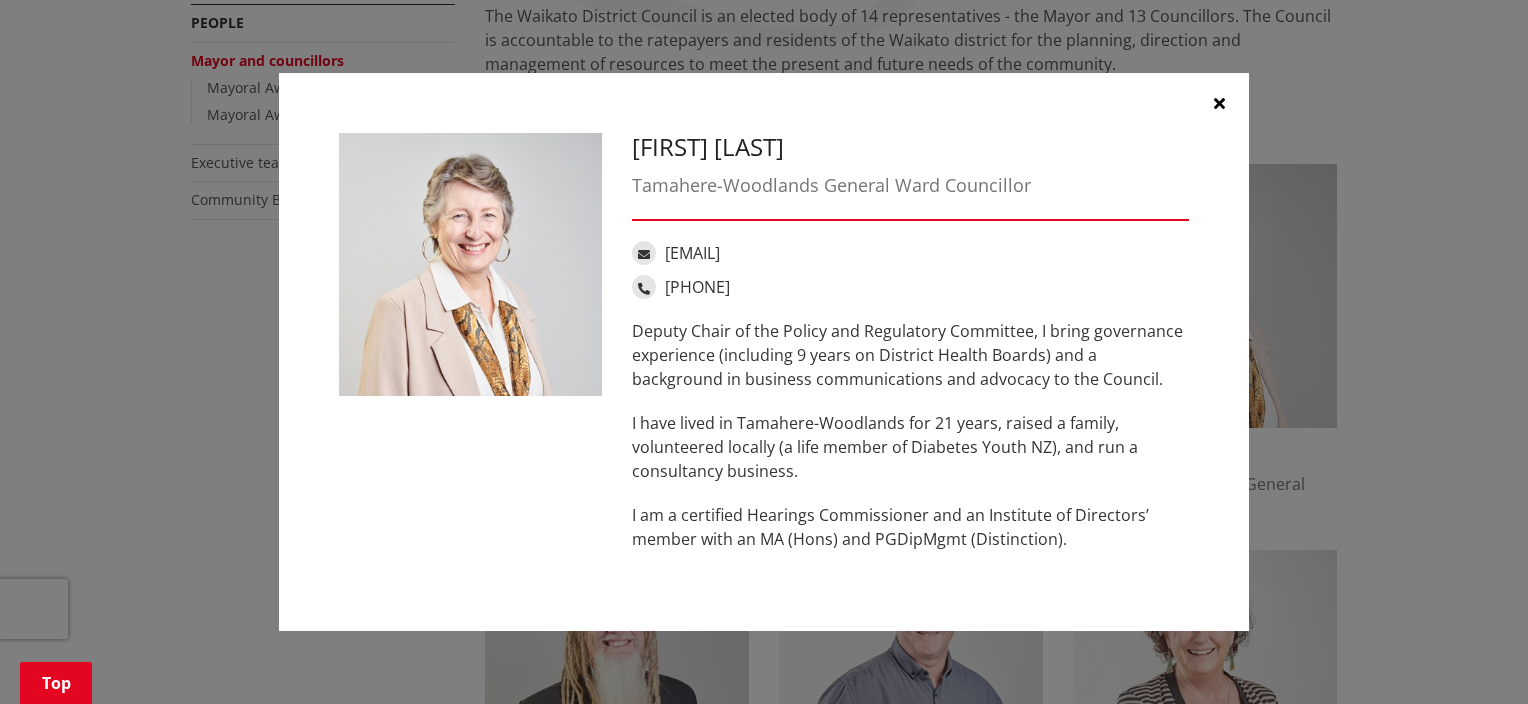 click at bounding box center (1219, 103) 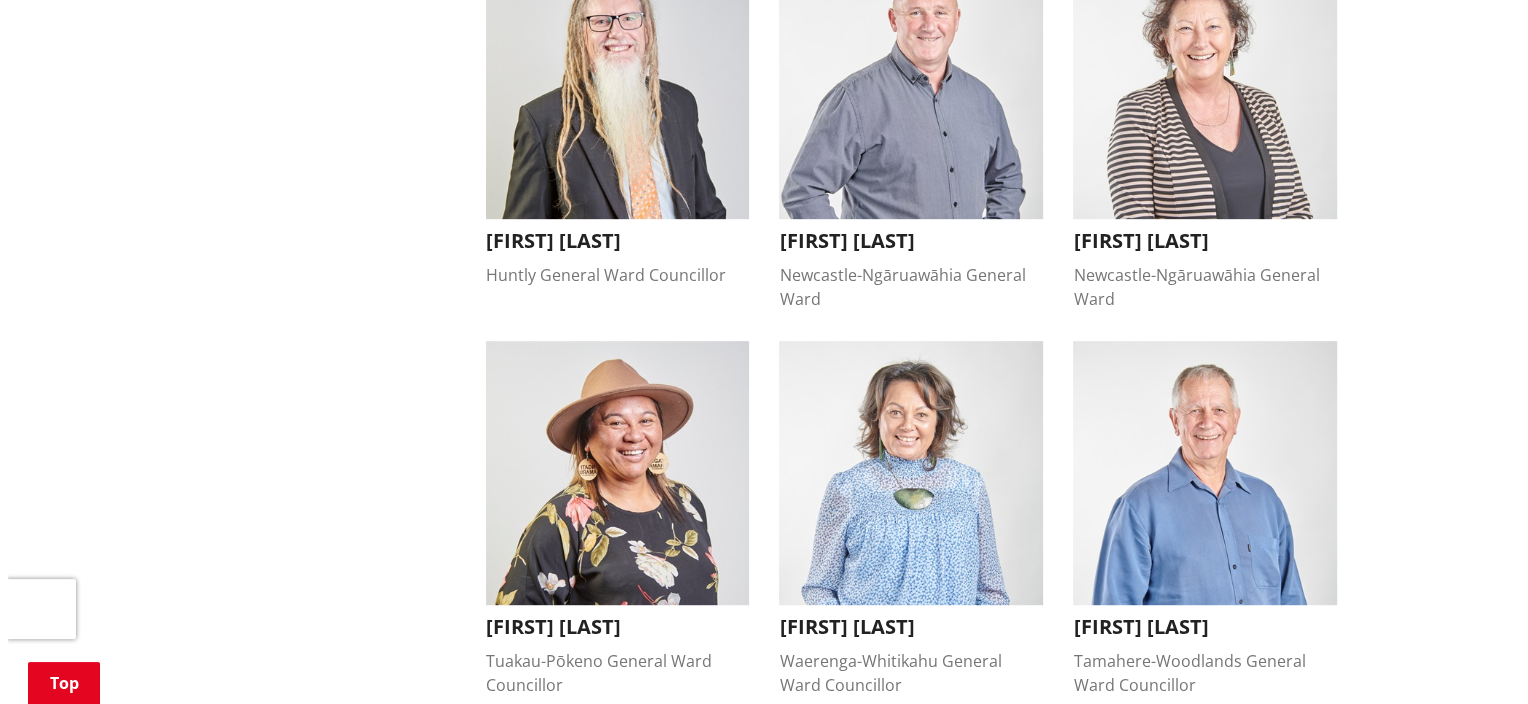 scroll, scrollTop: 1200, scrollLeft: 0, axis: vertical 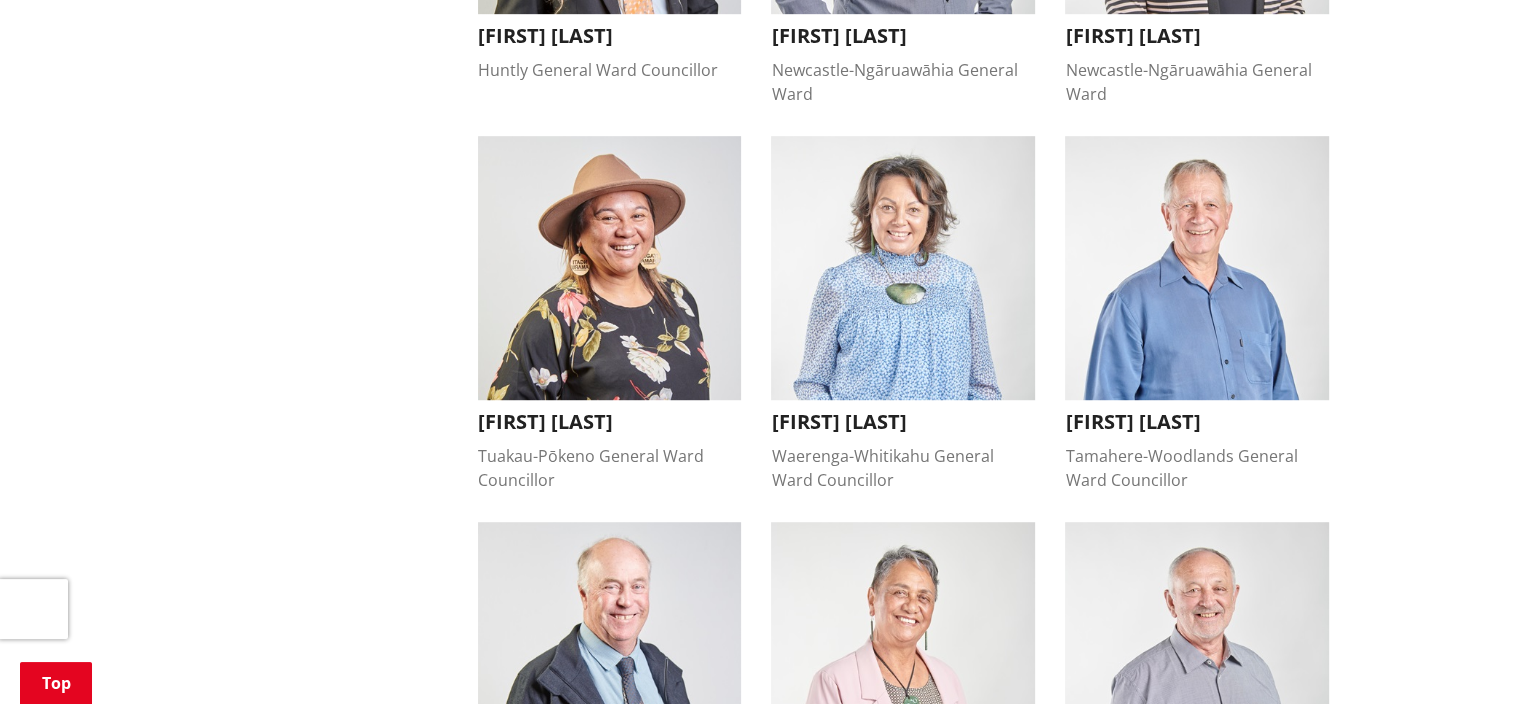 click at bounding box center (903, 268) 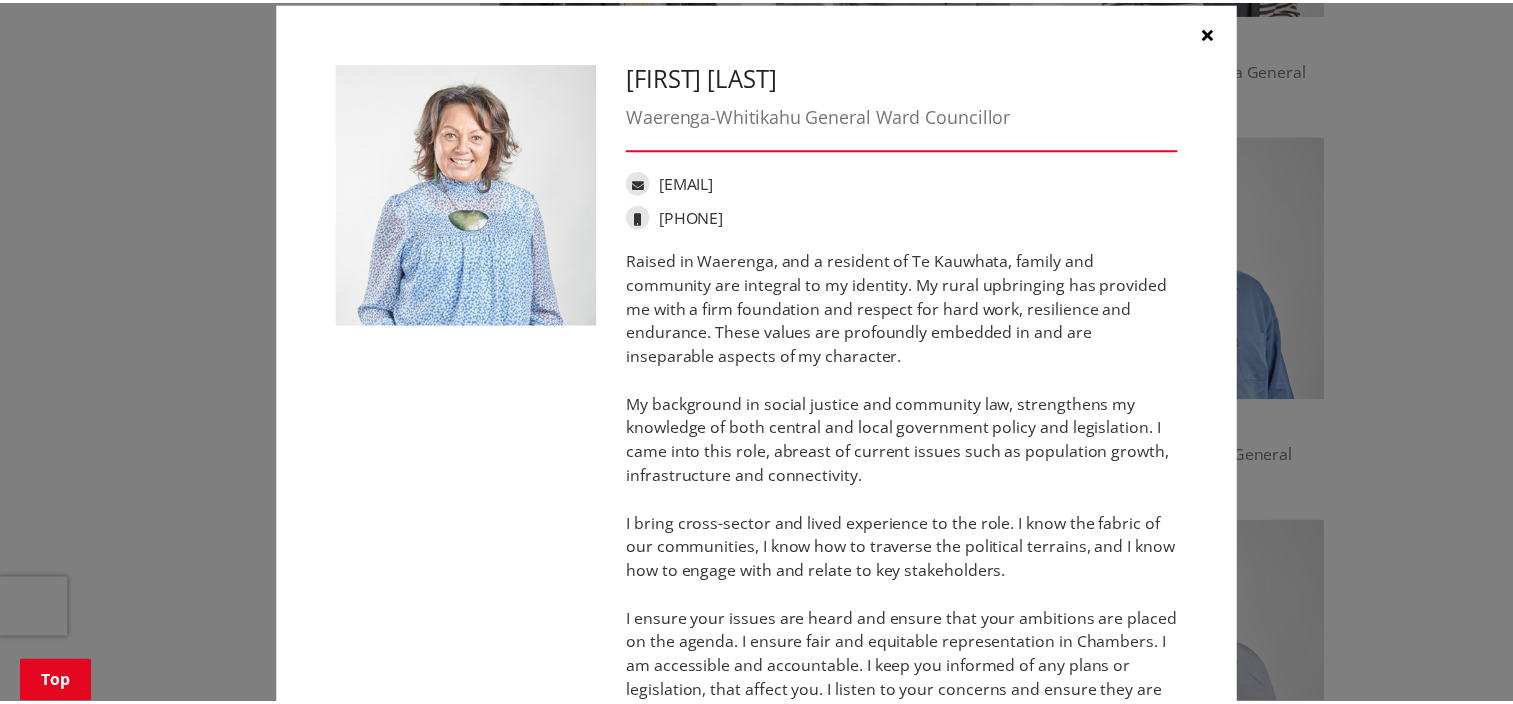 scroll, scrollTop: 0, scrollLeft: 0, axis: both 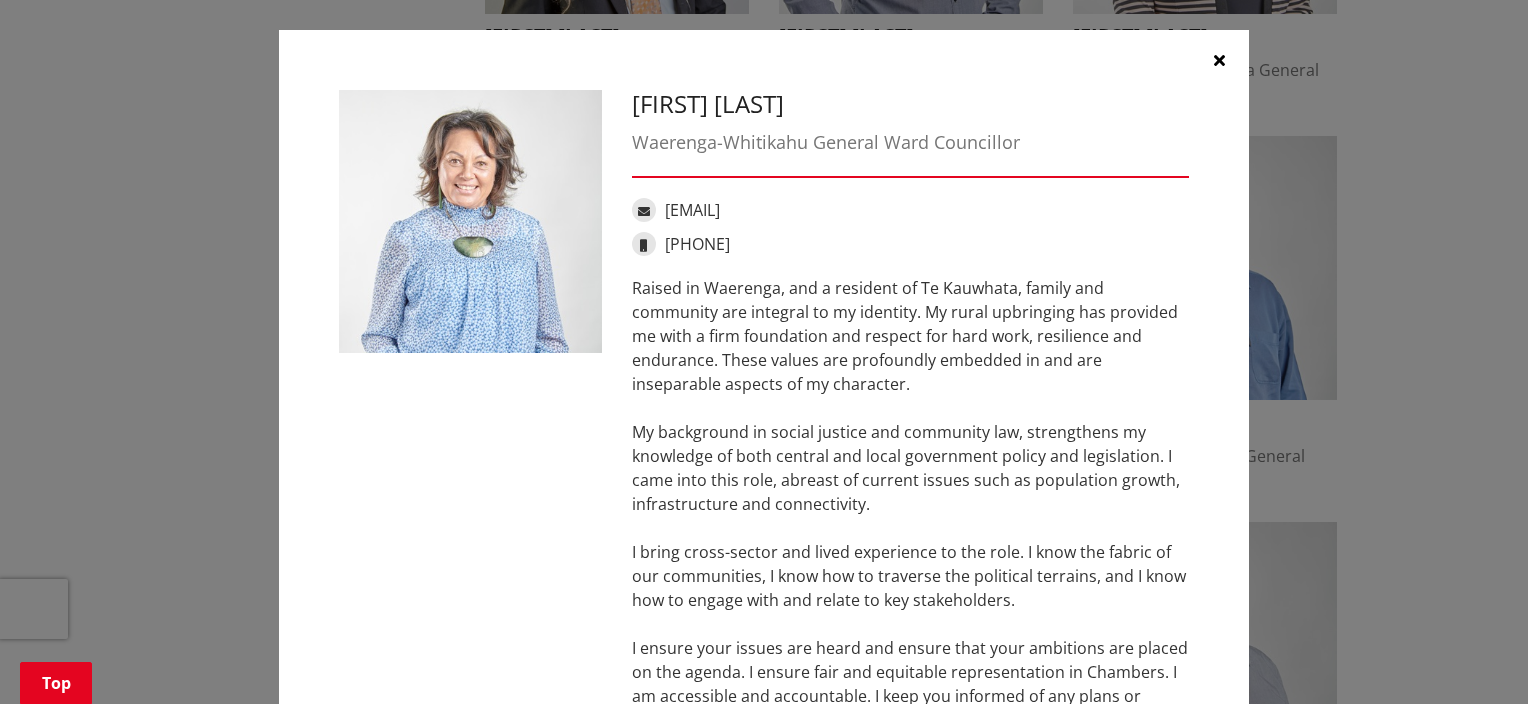 click at bounding box center (1219, 60) 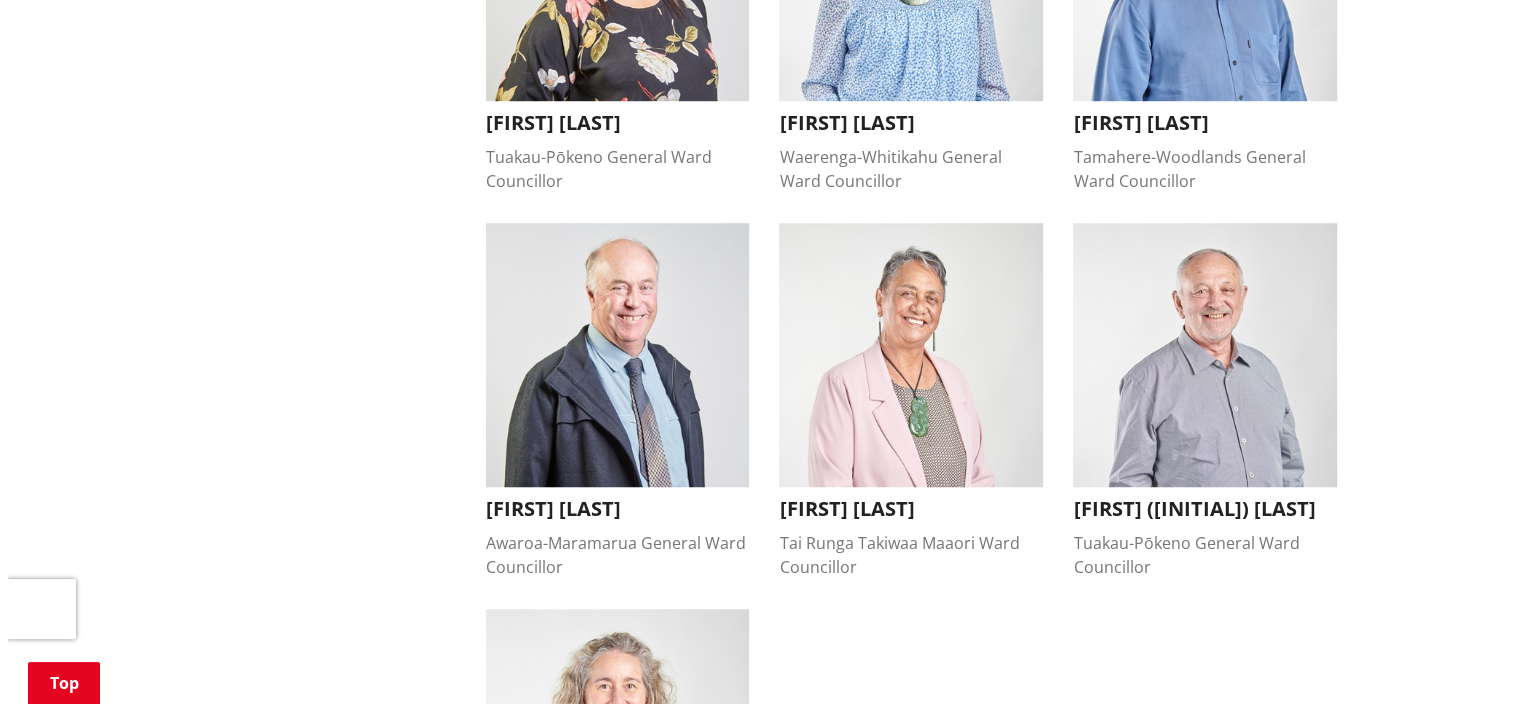 scroll, scrollTop: 1500, scrollLeft: 0, axis: vertical 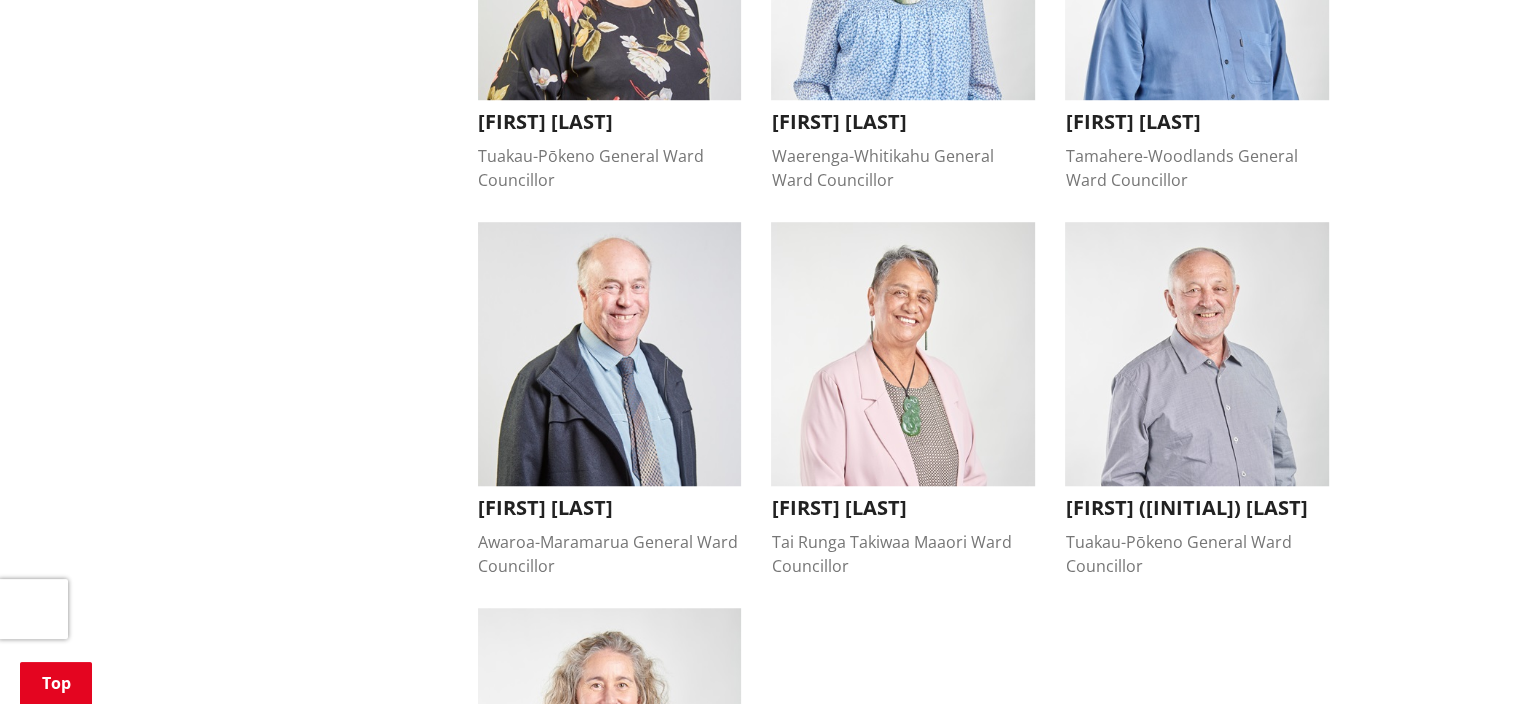click at bounding box center (903, 354) 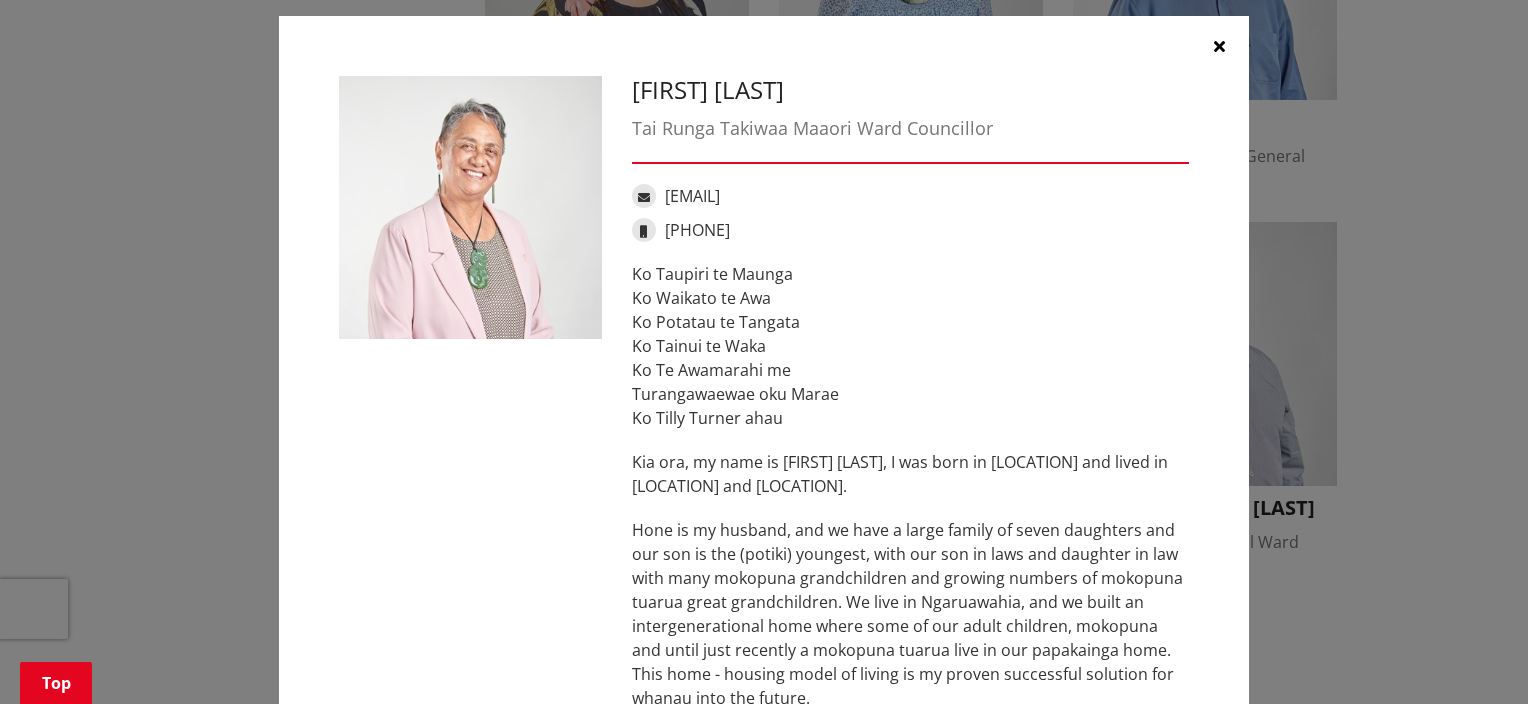 scroll, scrollTop: 0, scrollLeft: 0, axis: both 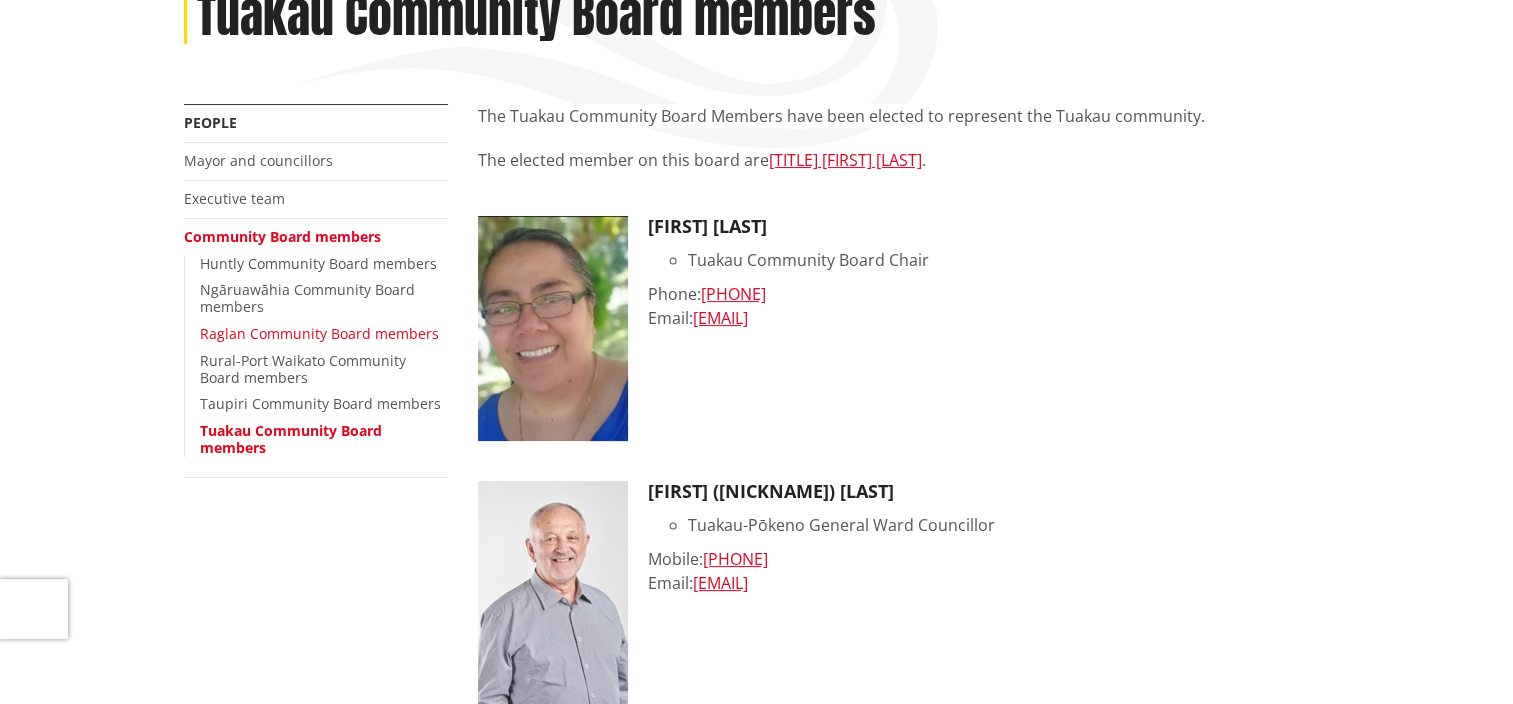 click on "Raglan Community Board members" at bounding box center (319, 333) 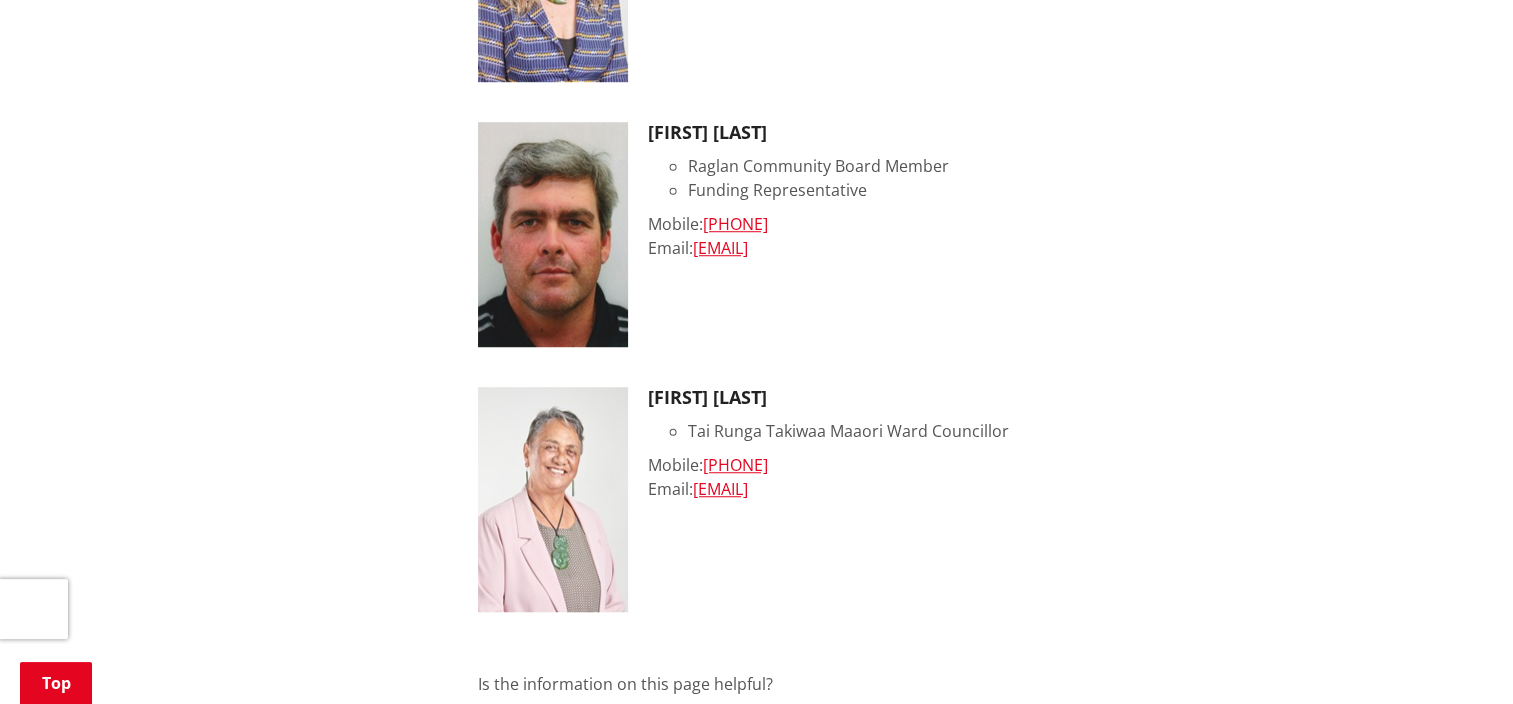 scroll, scrollTop: 1500, scrollLeft: 0, axis: vertical 